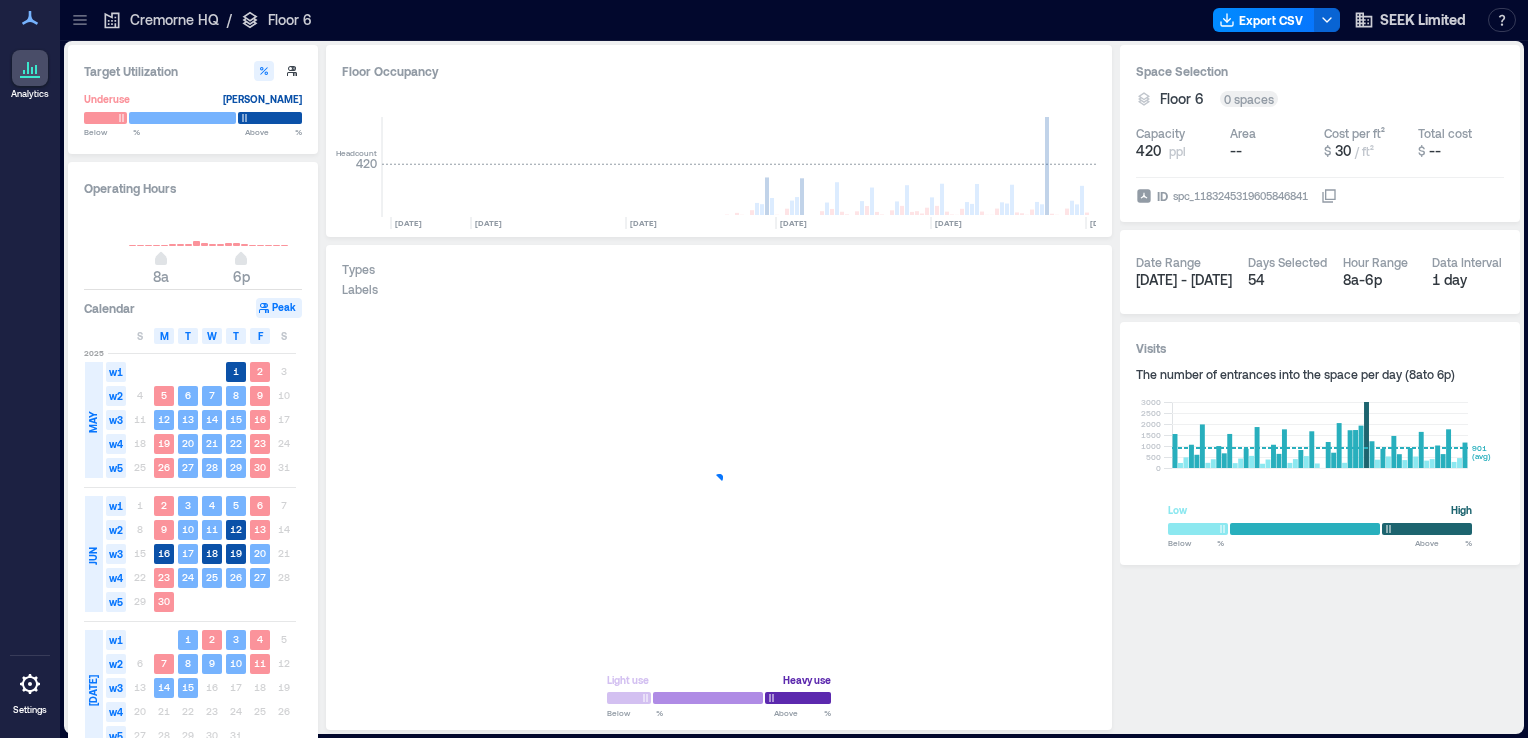 scroll, scrollTop: 0, scrollLeft: 0, axis: both 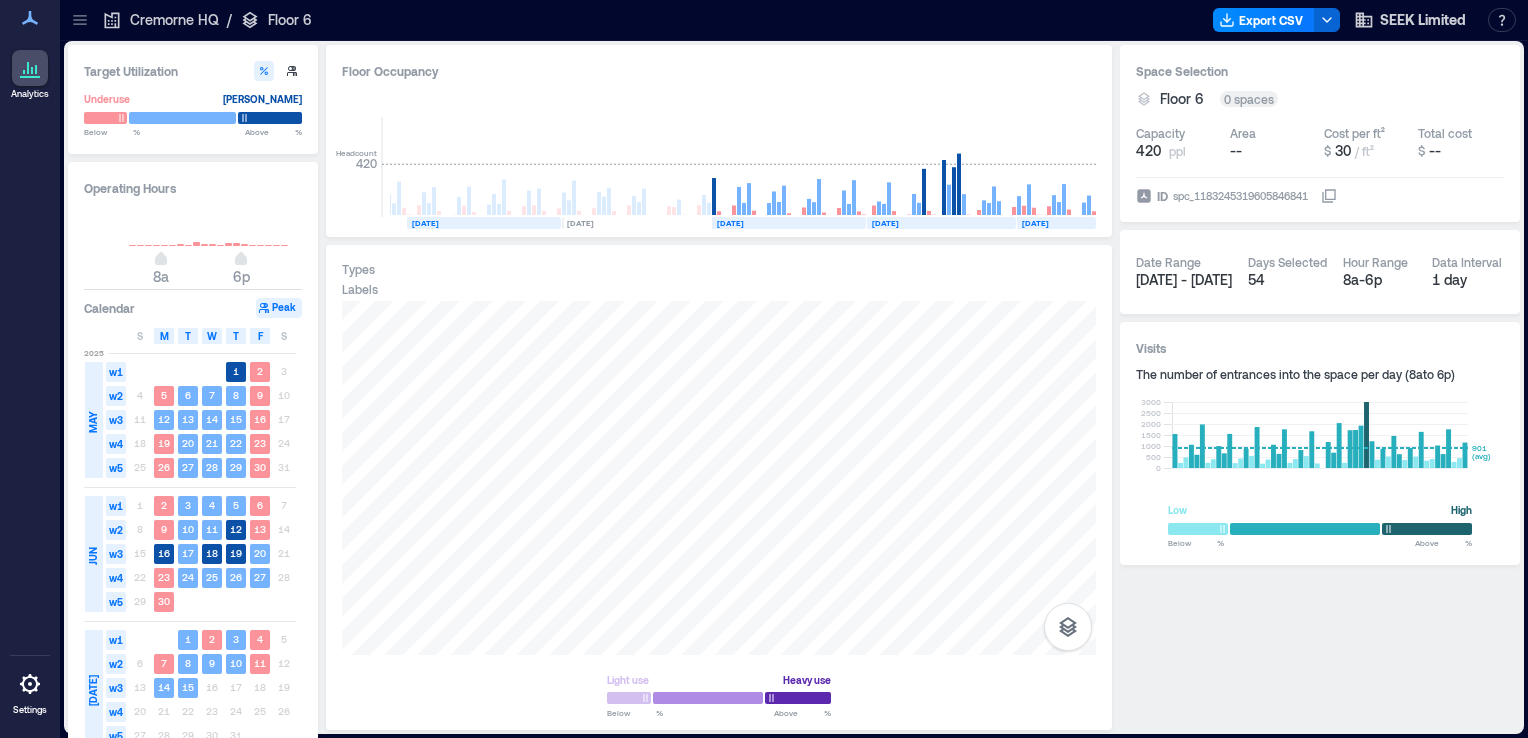 click on "[DATE]" 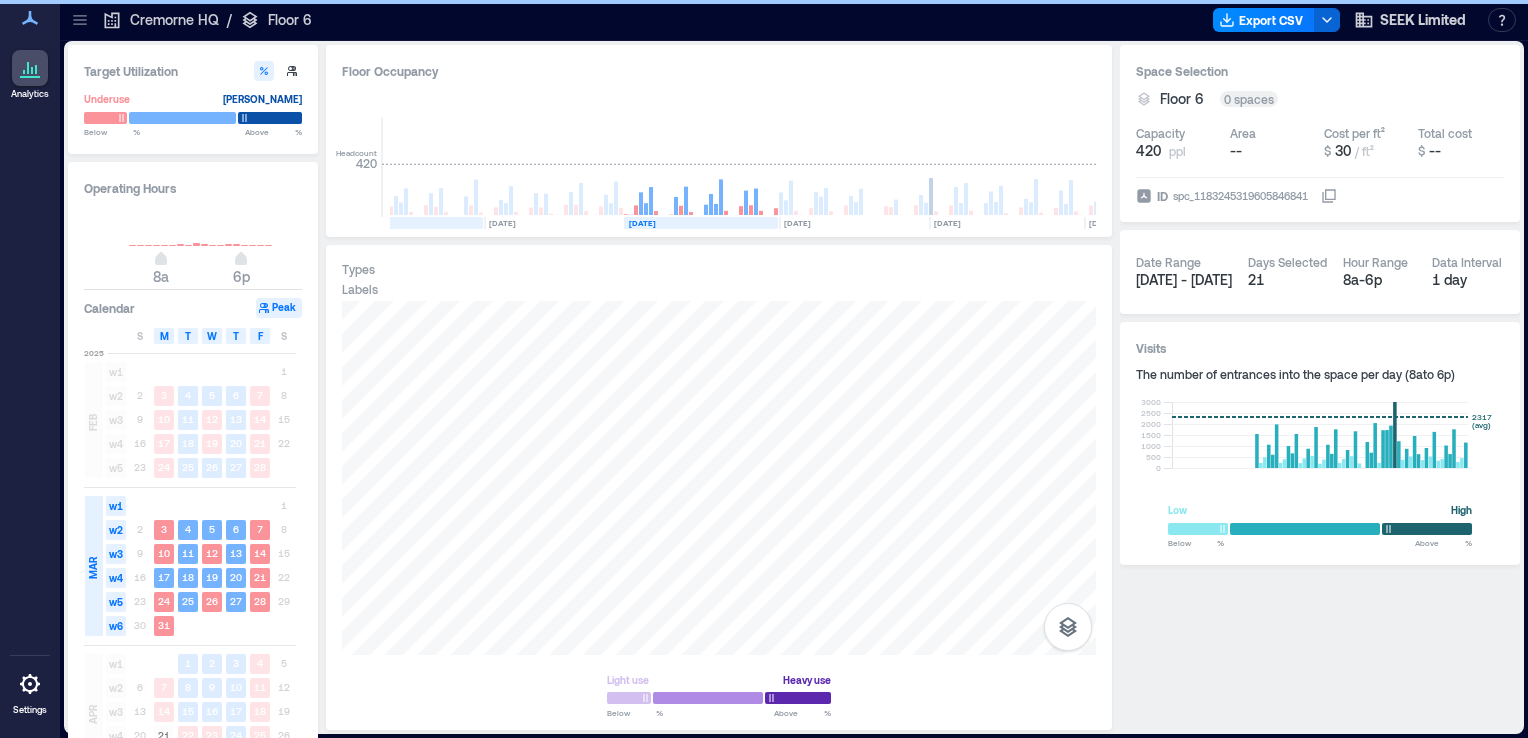 scroll, scrollTop: 0, scrollLeft: 3154, axis: horizontal 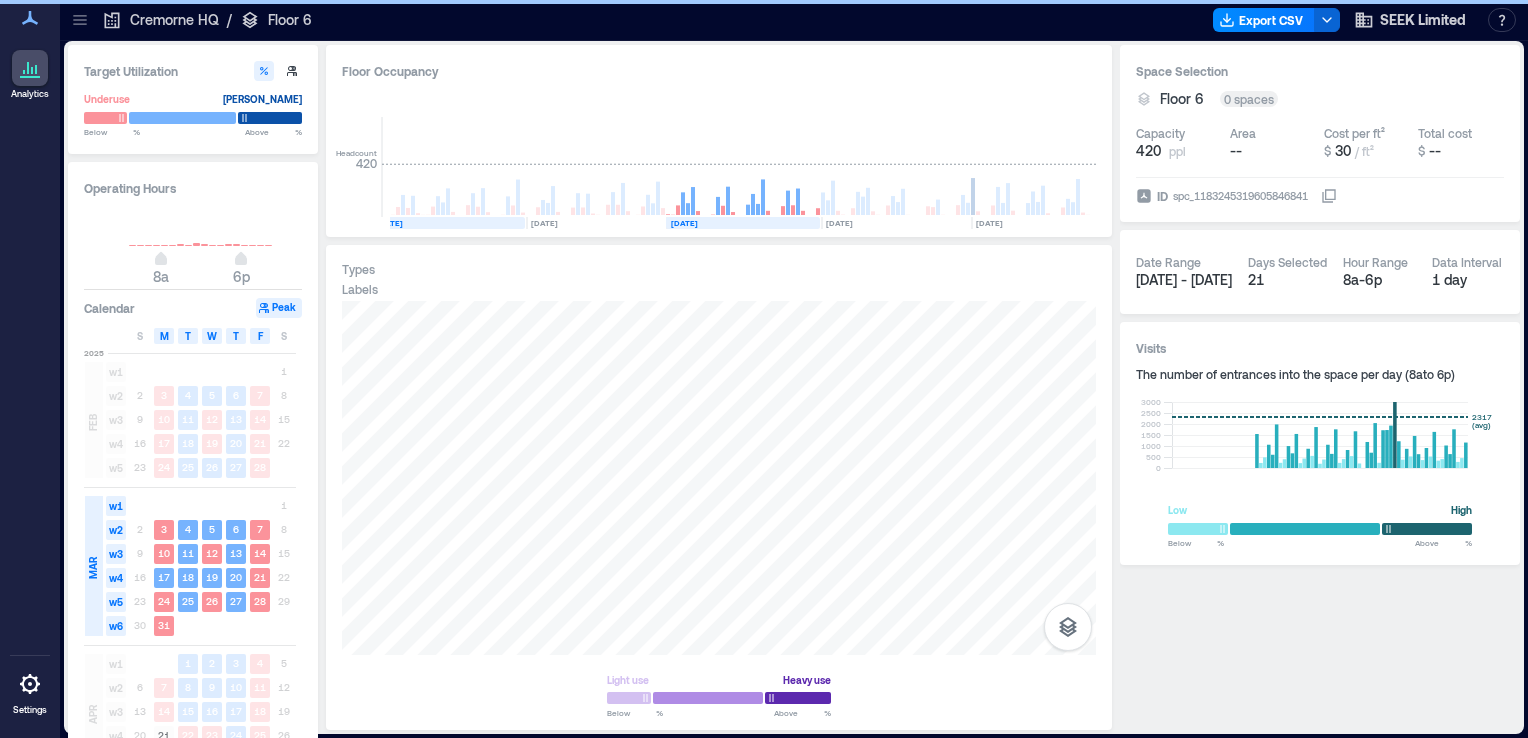 click 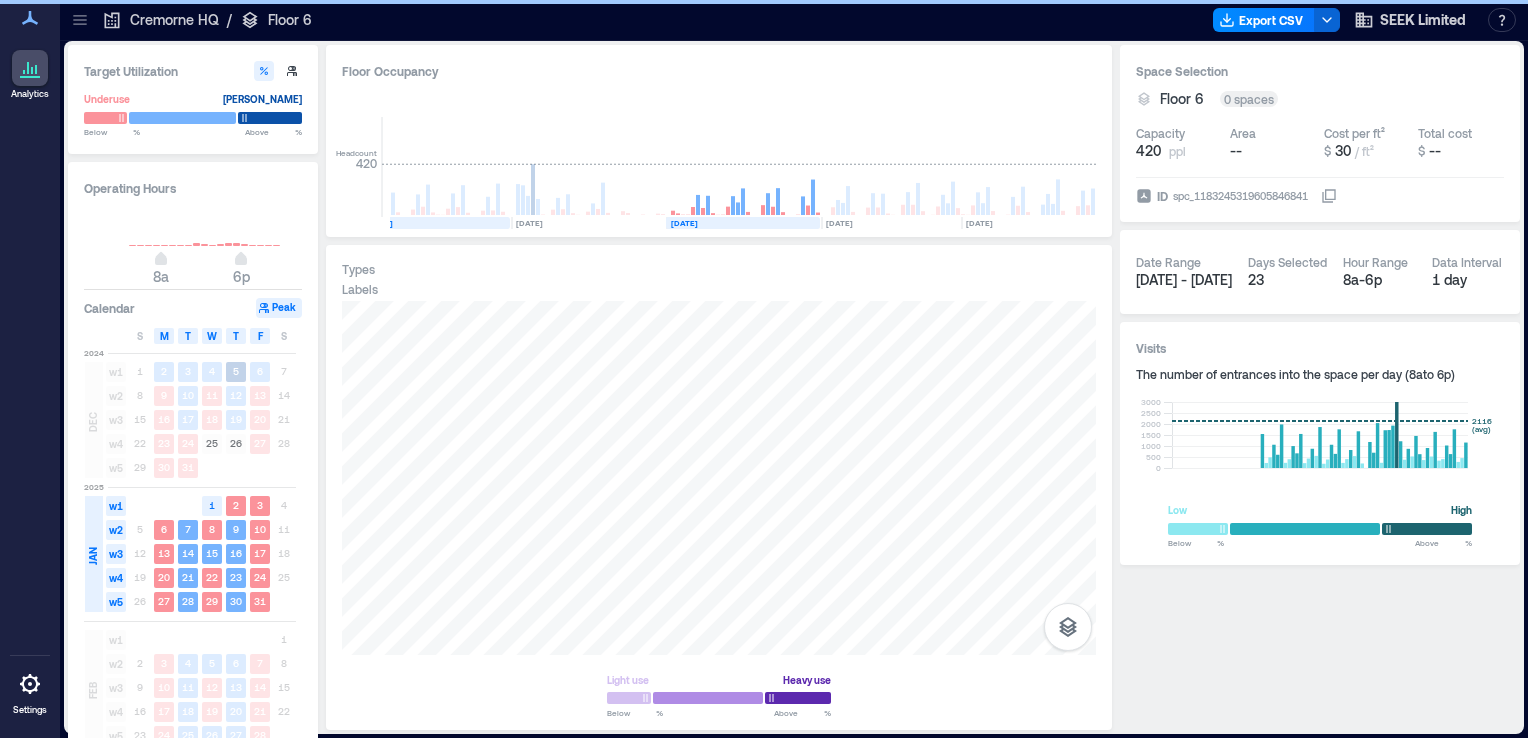 click 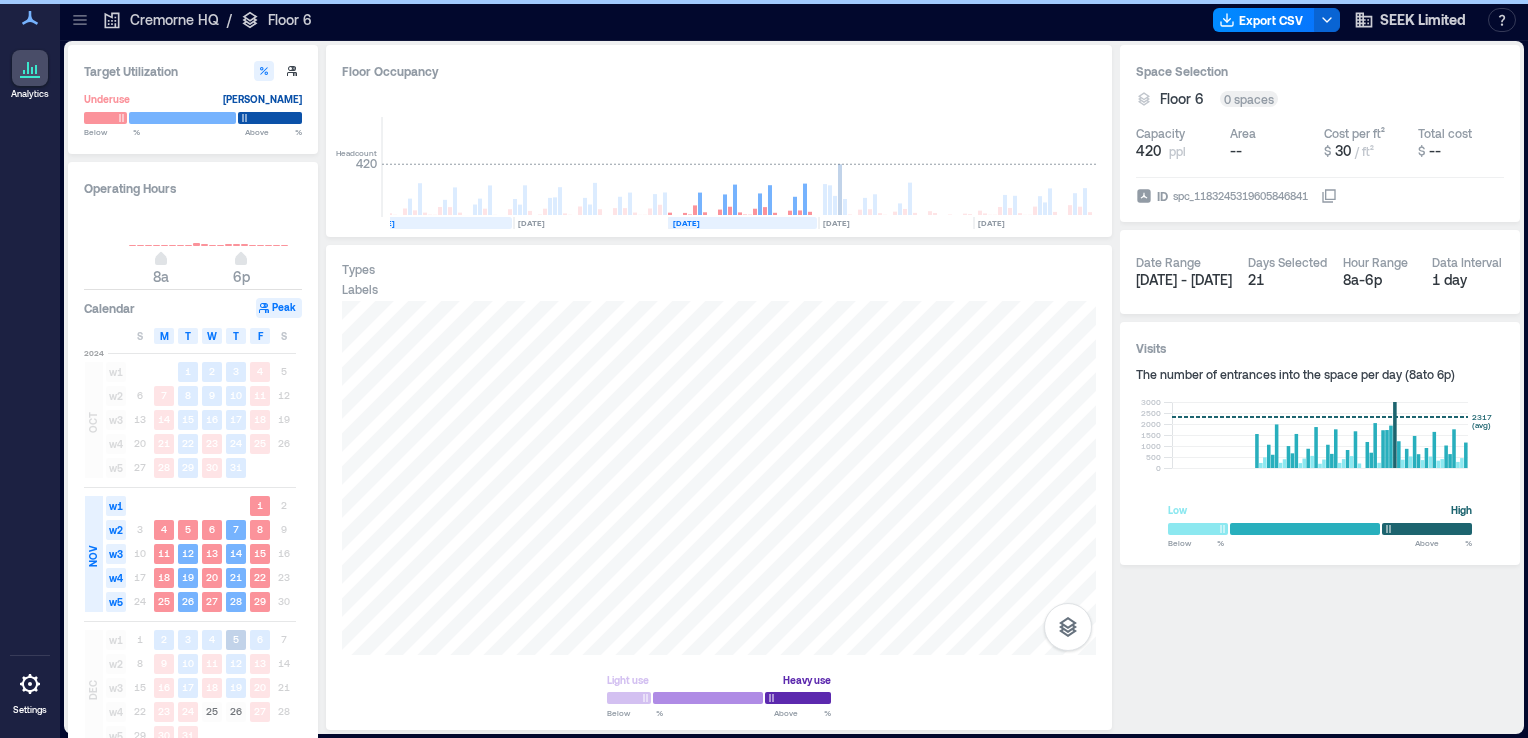 click 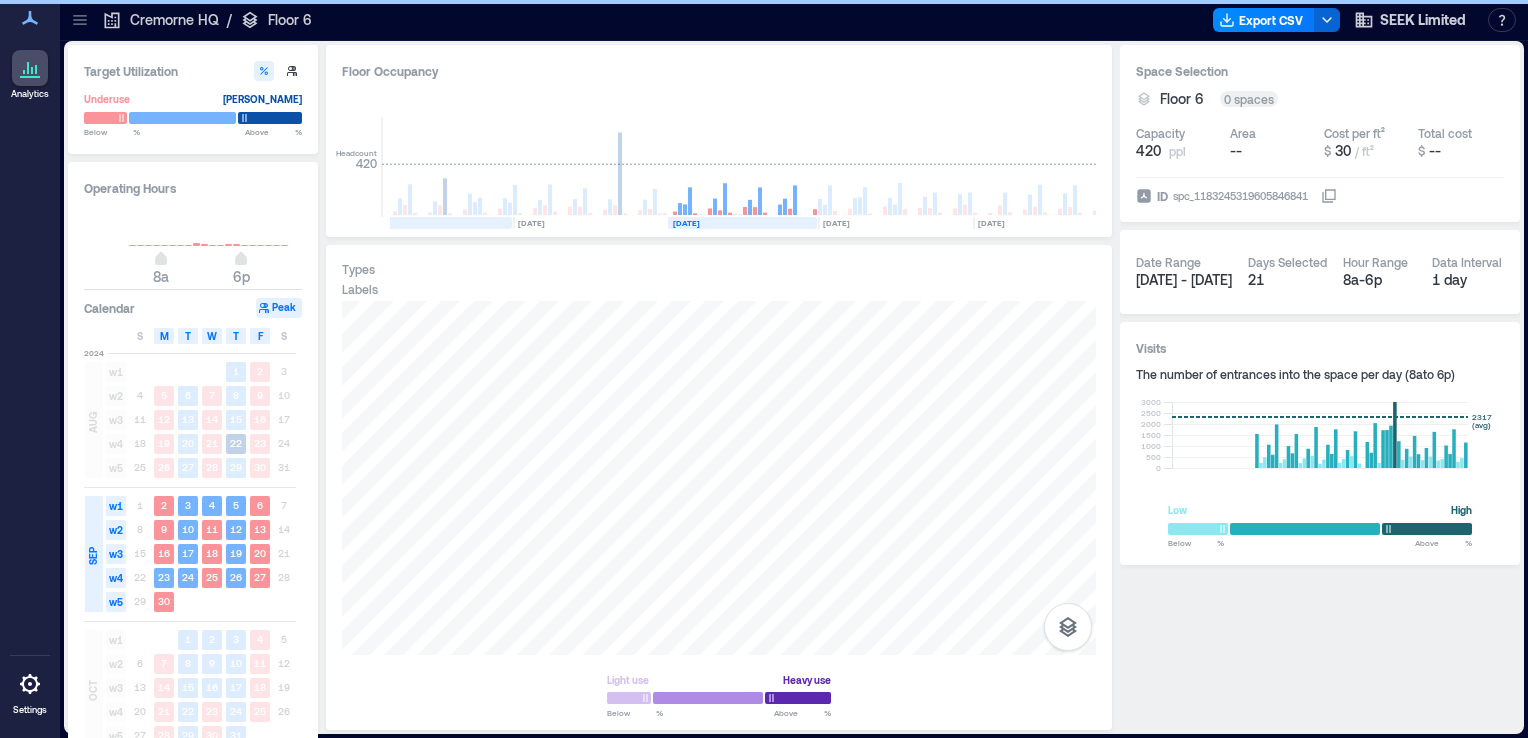click 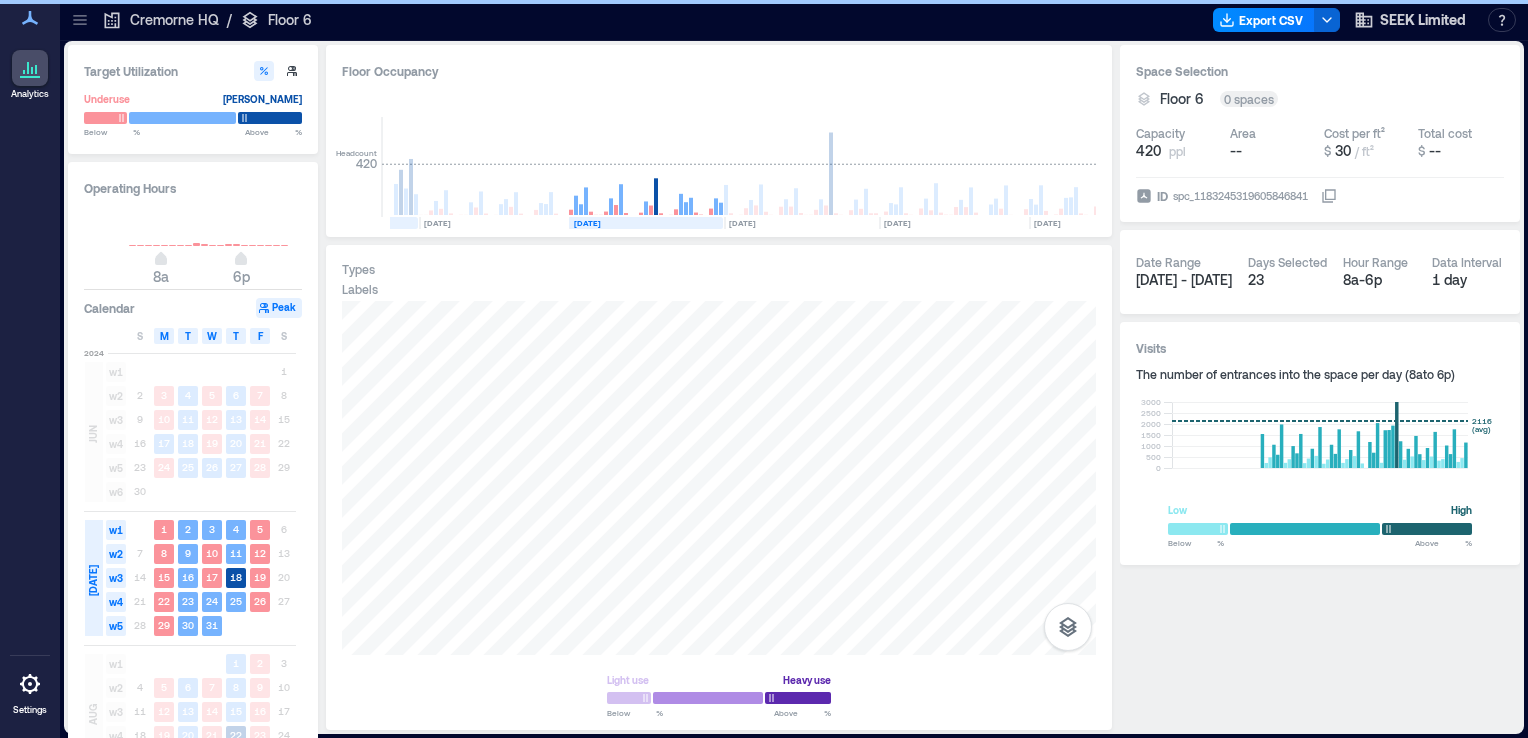 scroll, scrollTop: 0, scrollLeft: 1939, axis: horizontal 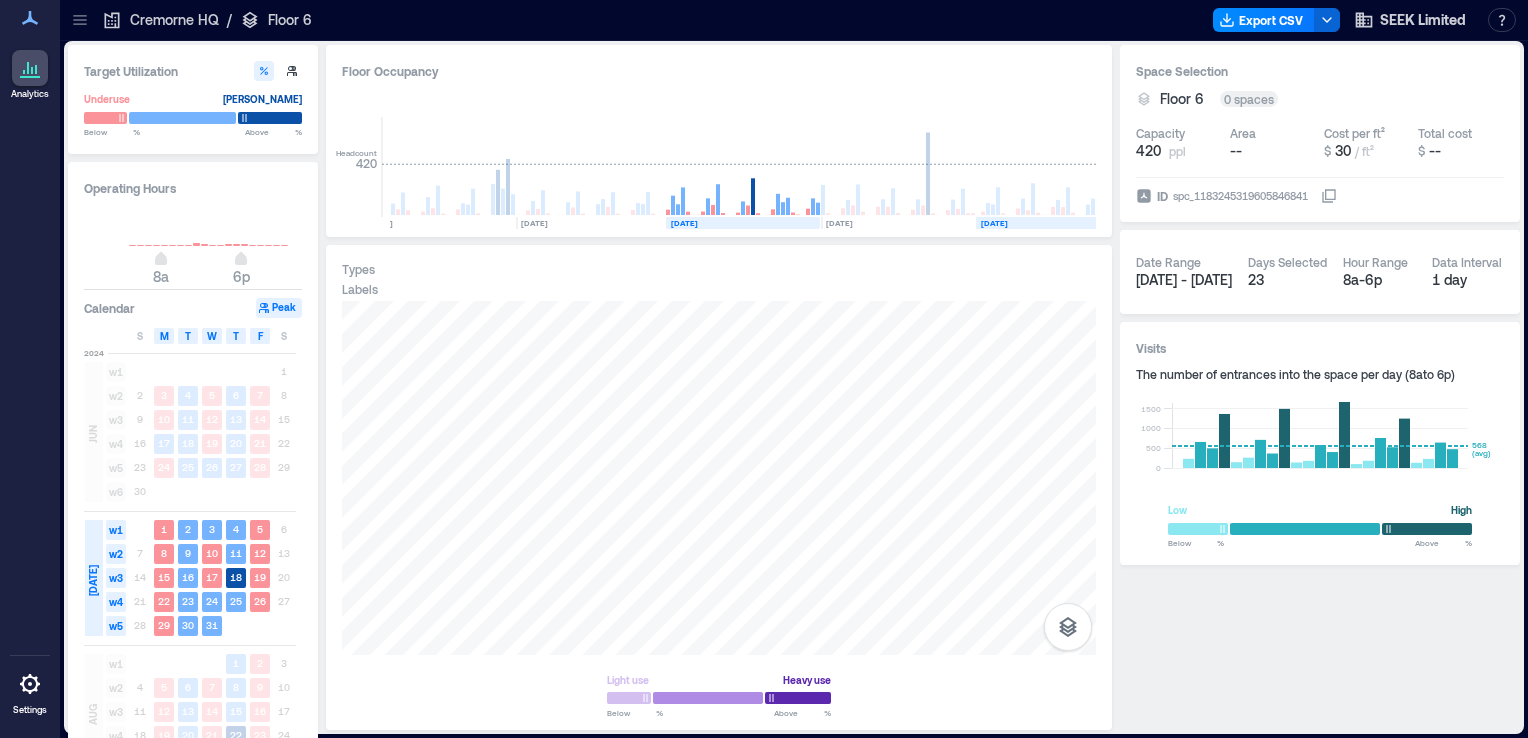 click 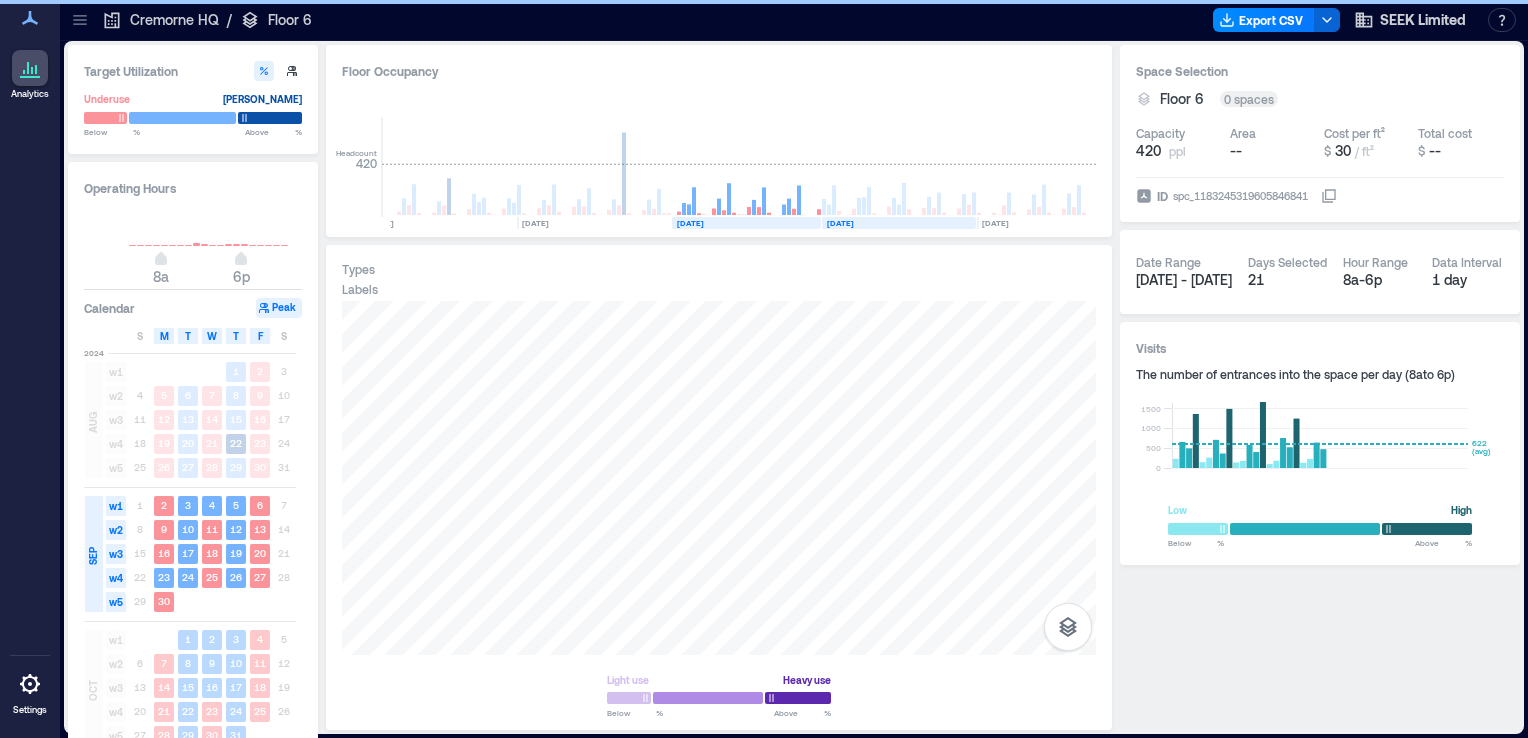 scroll, scrollTop: 0, scrollLeft: 2247, axis: horizontal 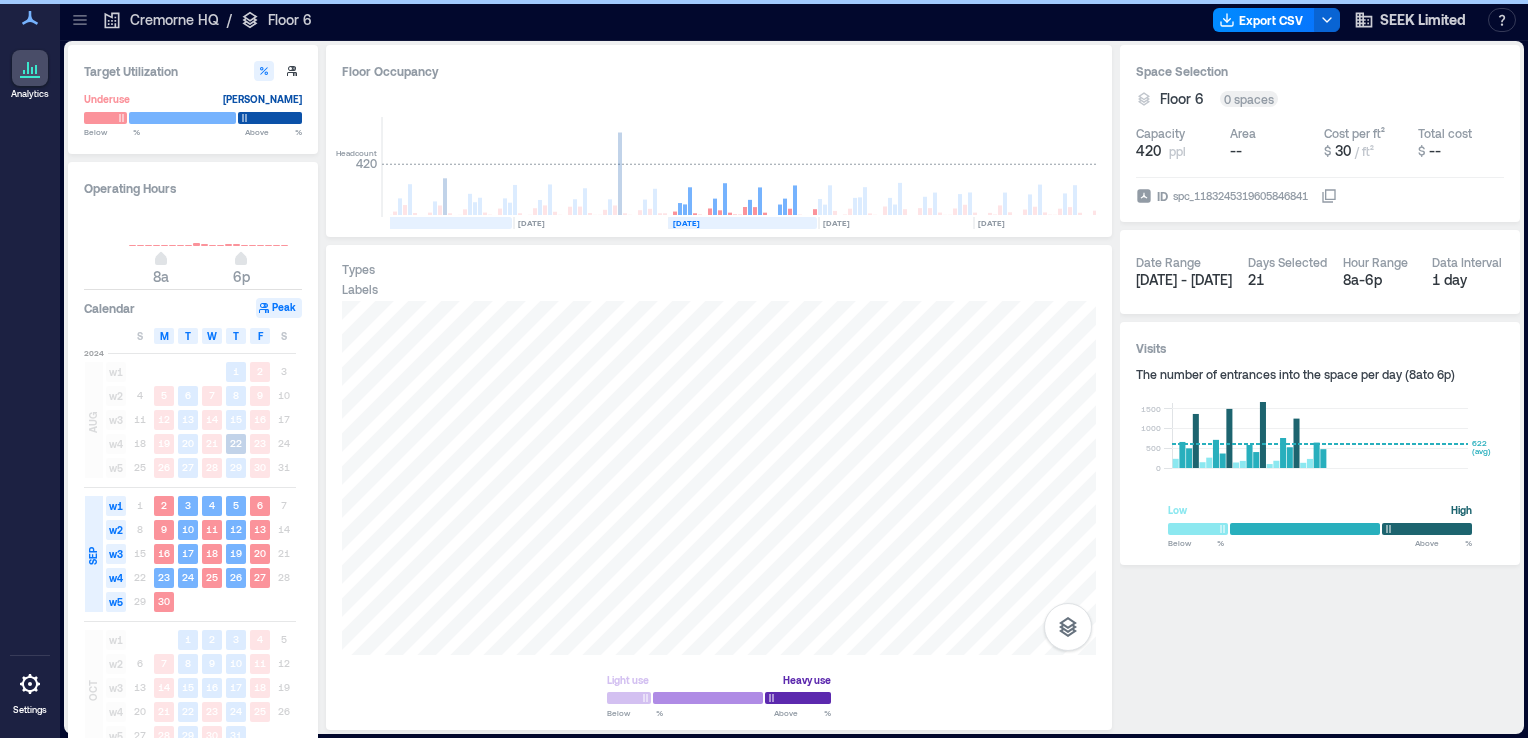 click 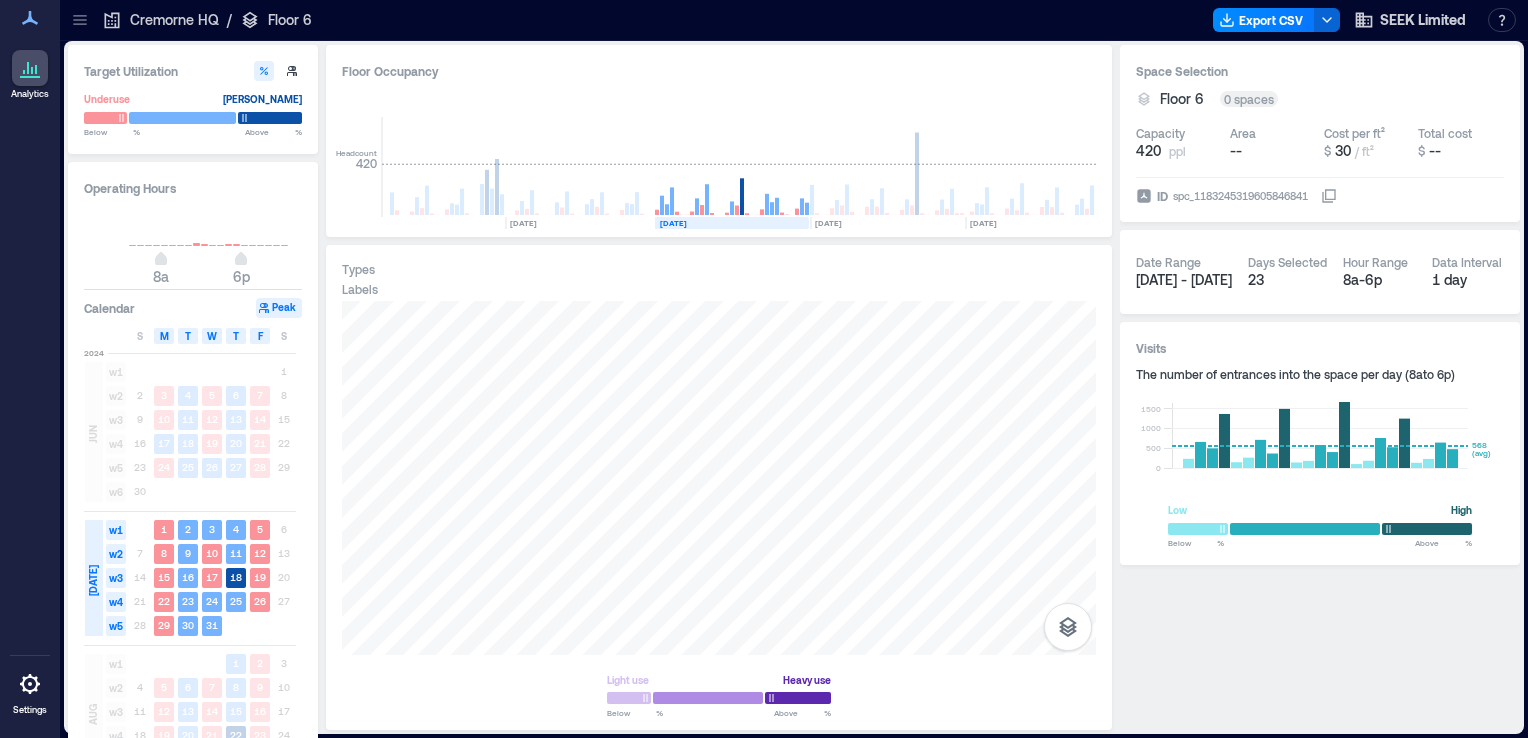 scroll, scrollTop: 0, scrollLeft: 1939, axis: horizontal 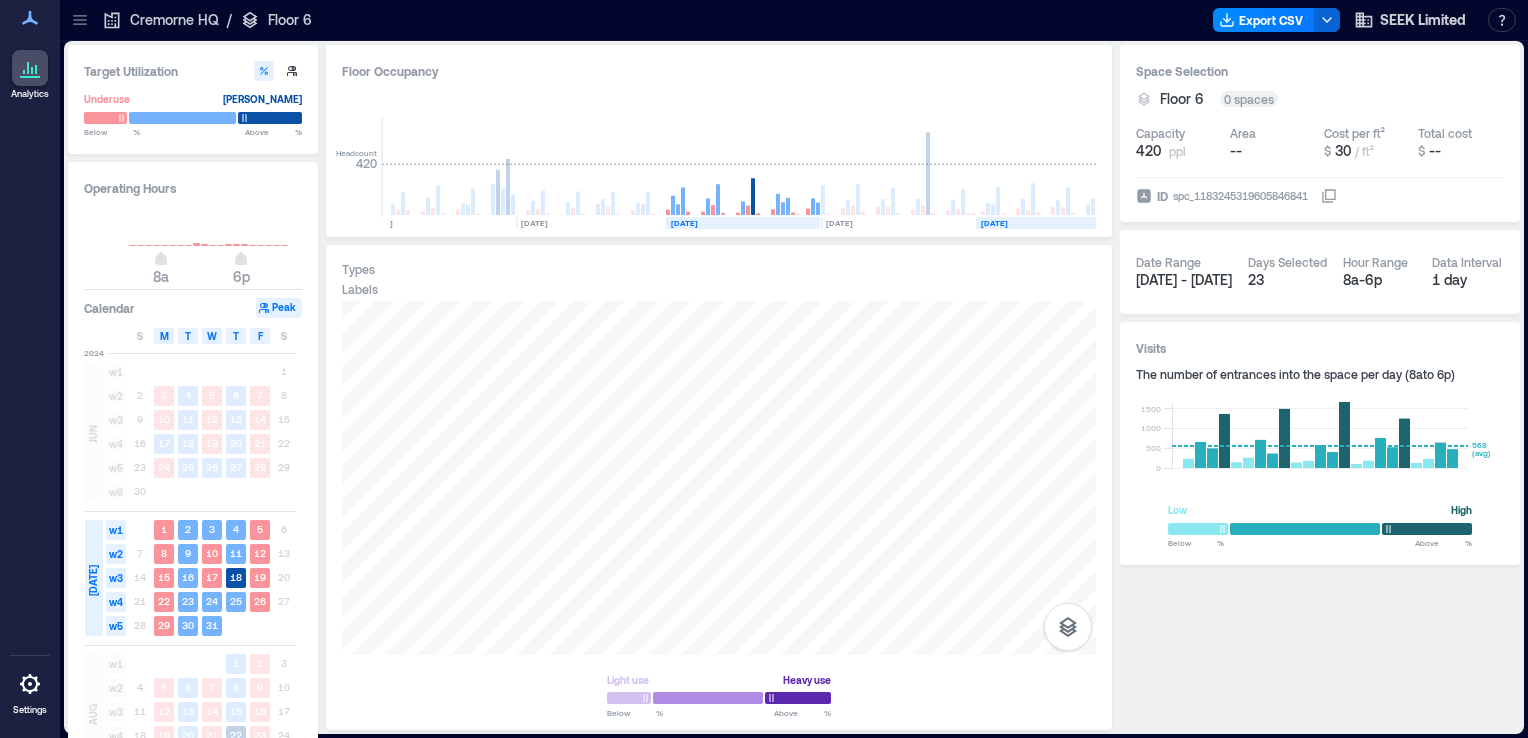 click on "[DATE]" 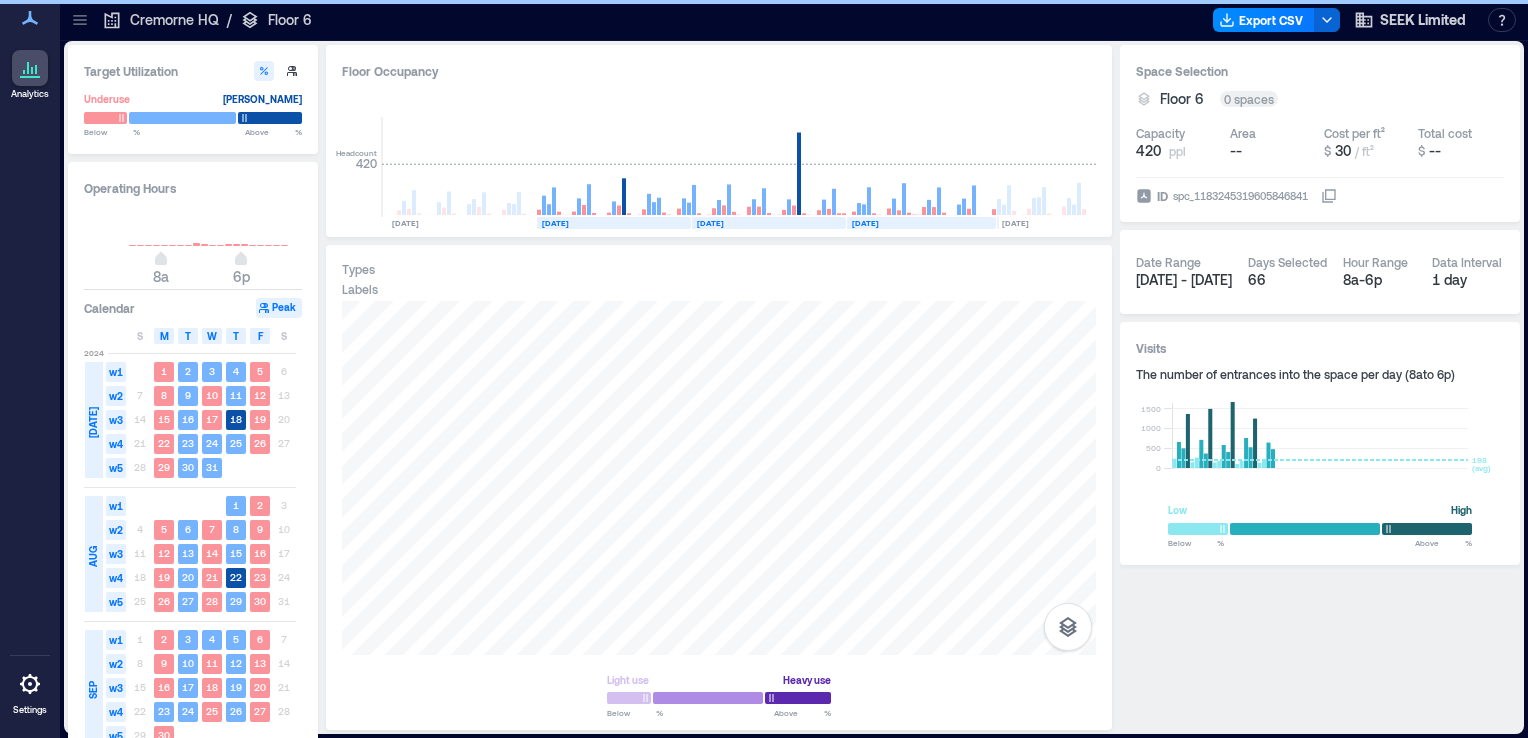 scroll, scrollTop: 0, scrollLeft: 2092, axis: horizontal 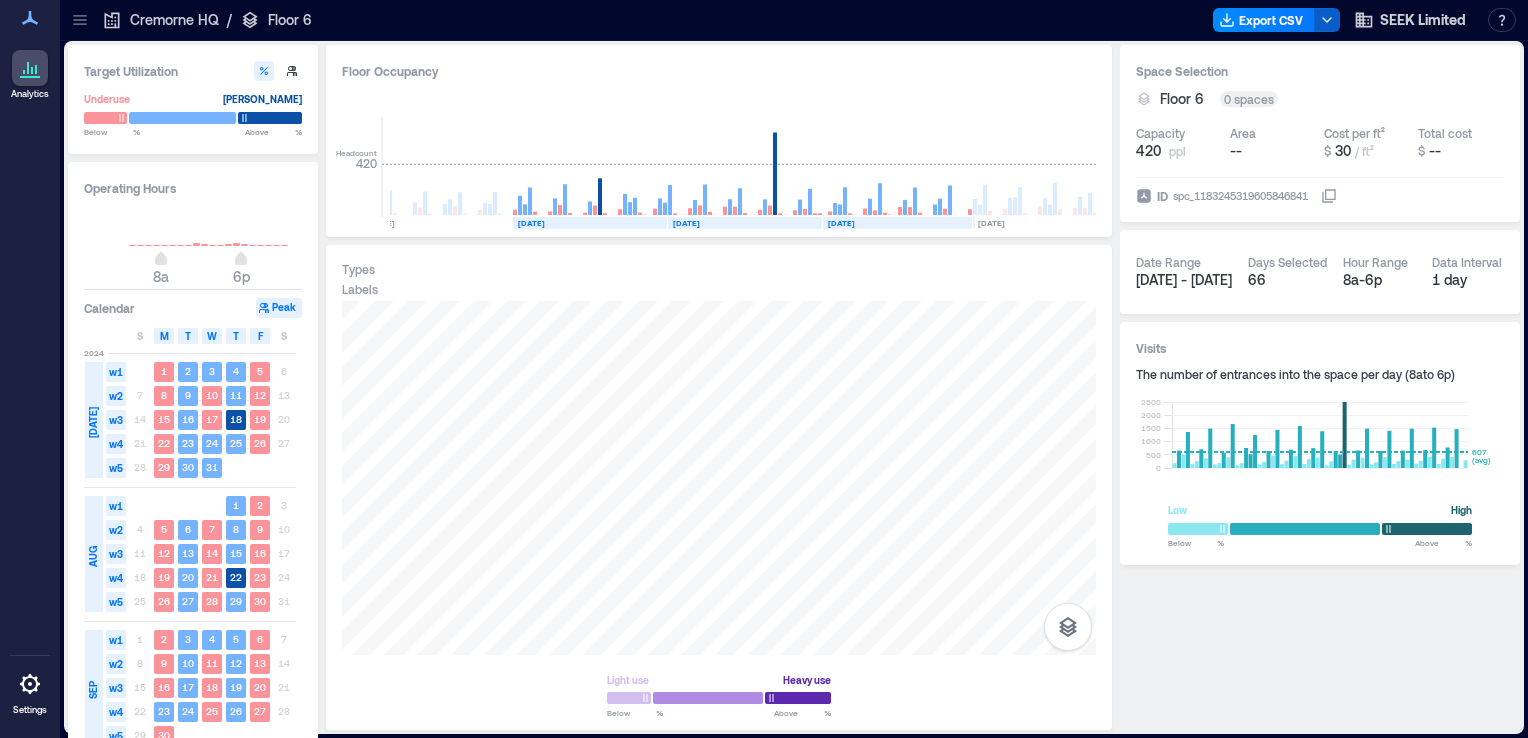 click 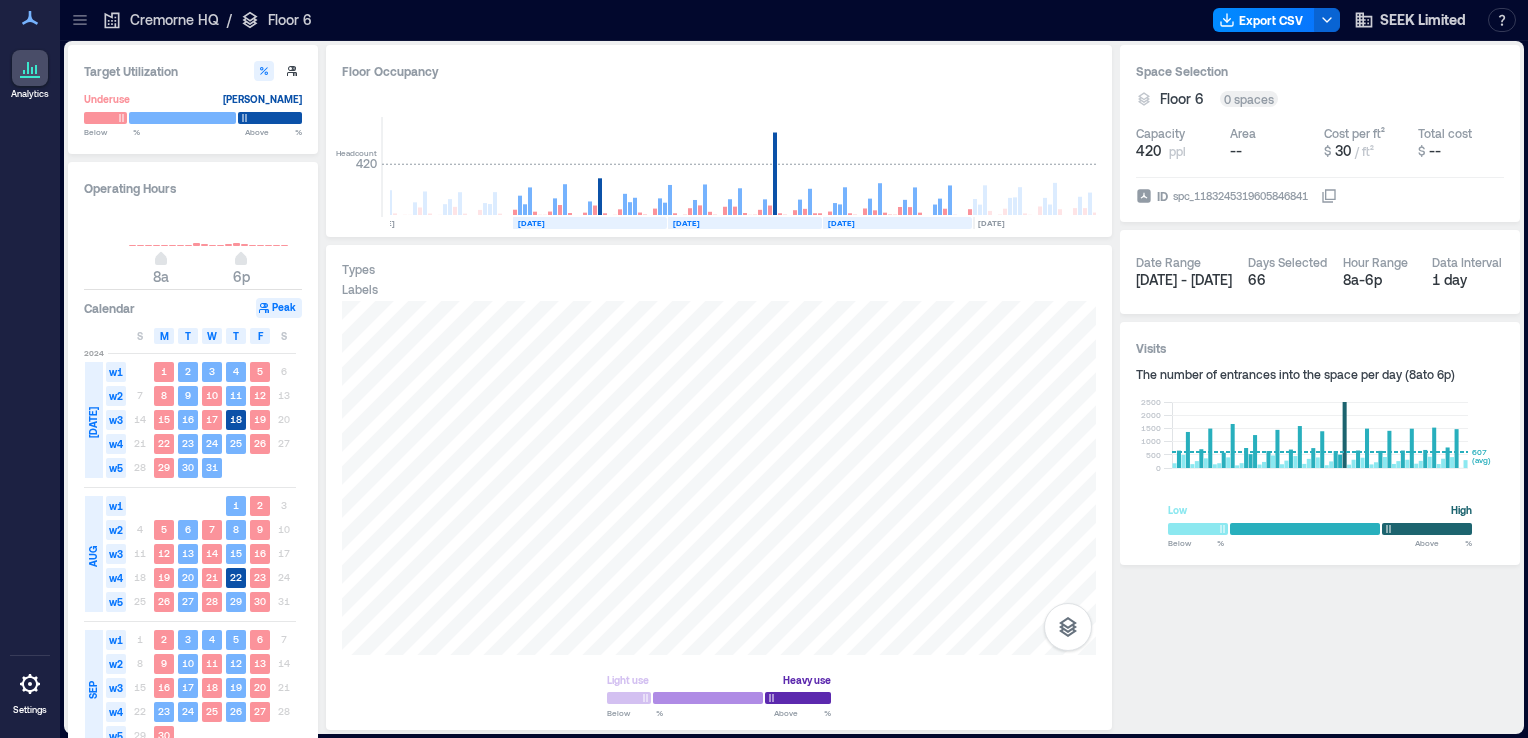 click on "Space Selection" at bounding box center (1320, 71) 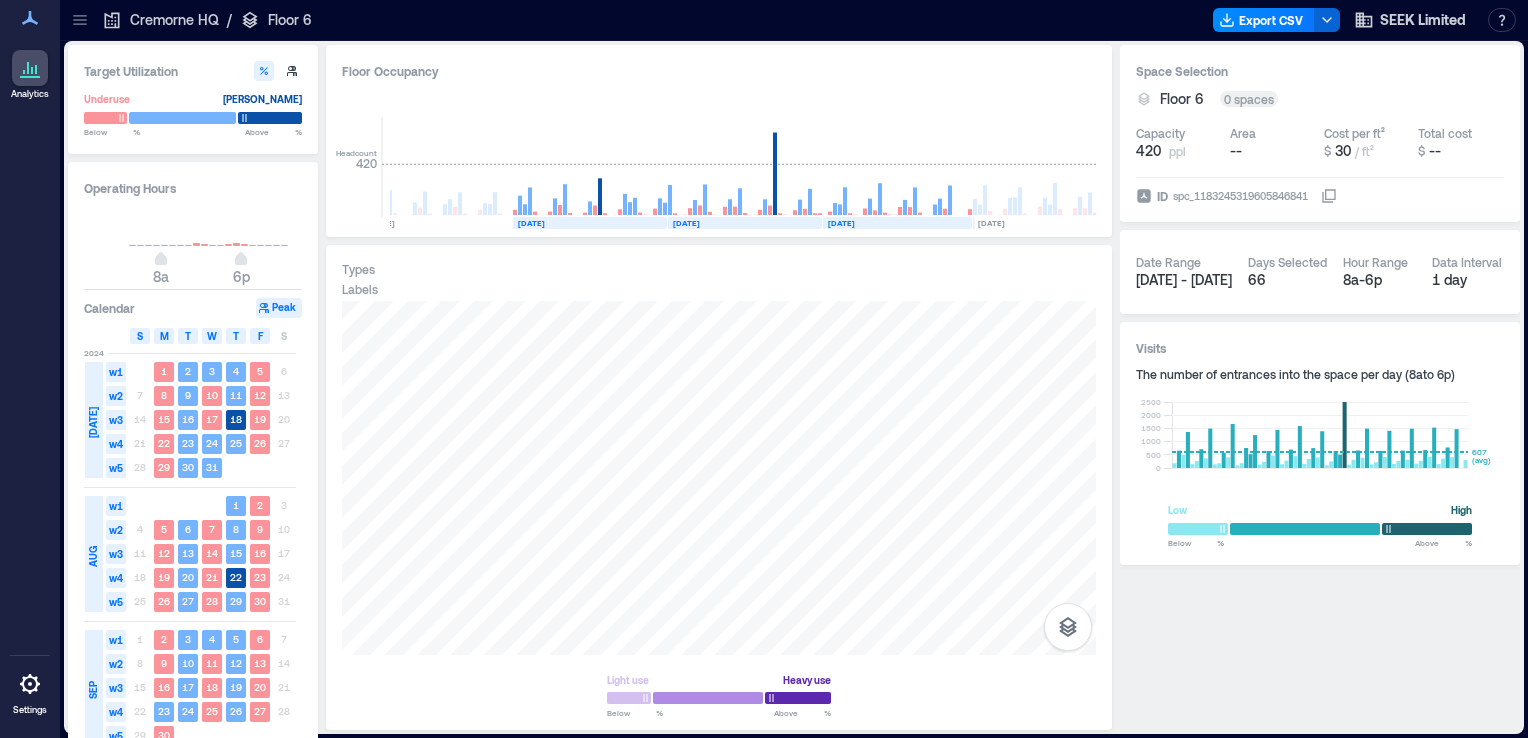 click on "S" at bounding box center (140, 336) 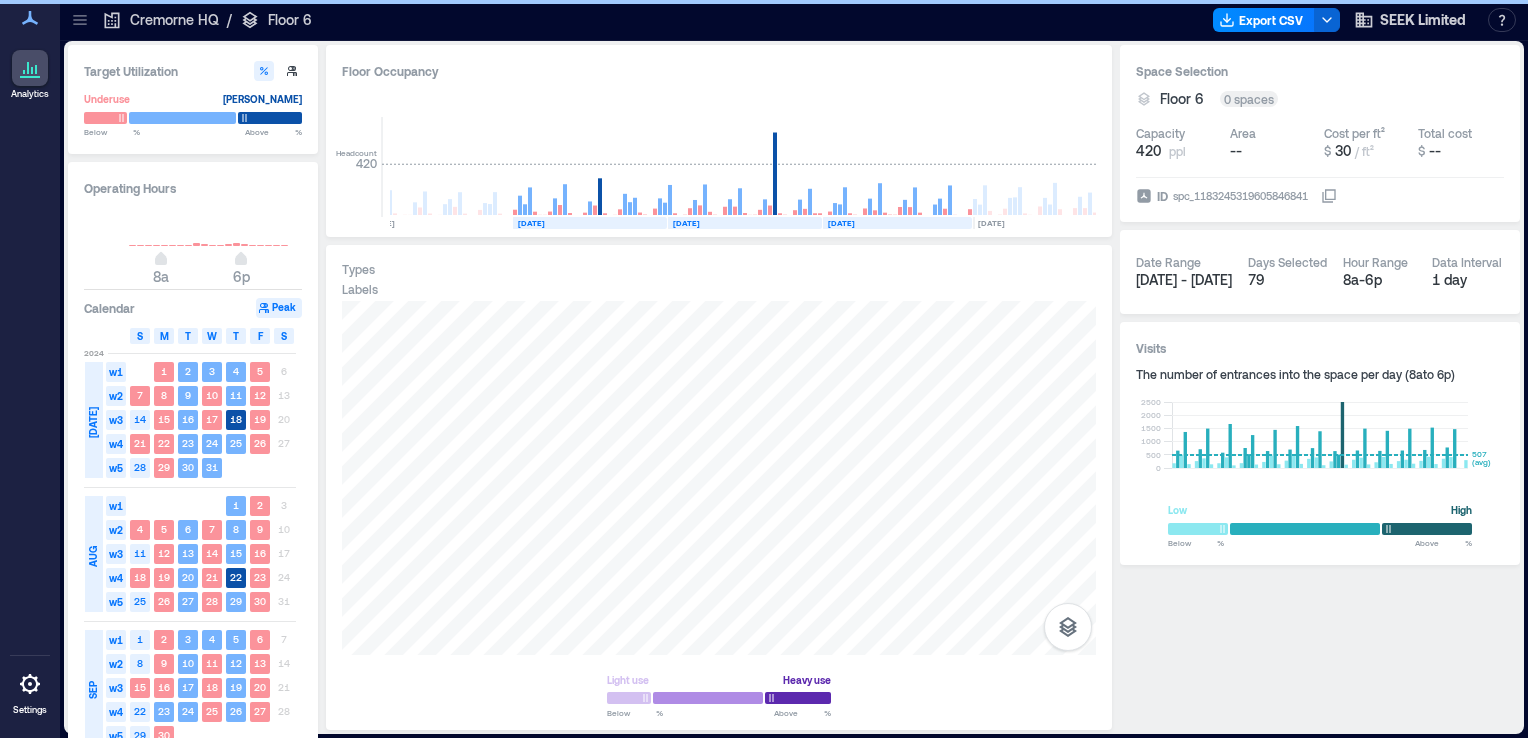 click on "S" at bounding box center [284, 336] 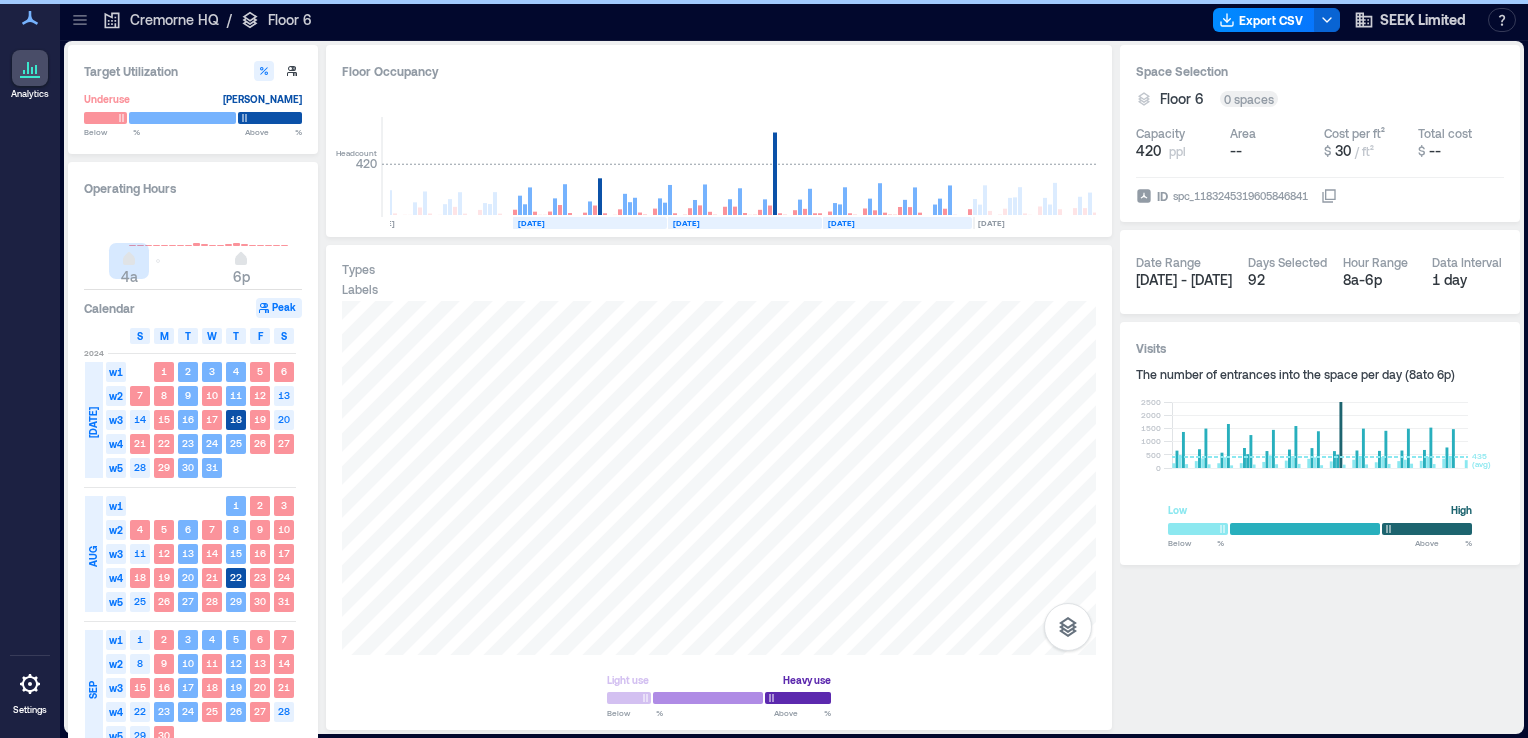 type on "*" 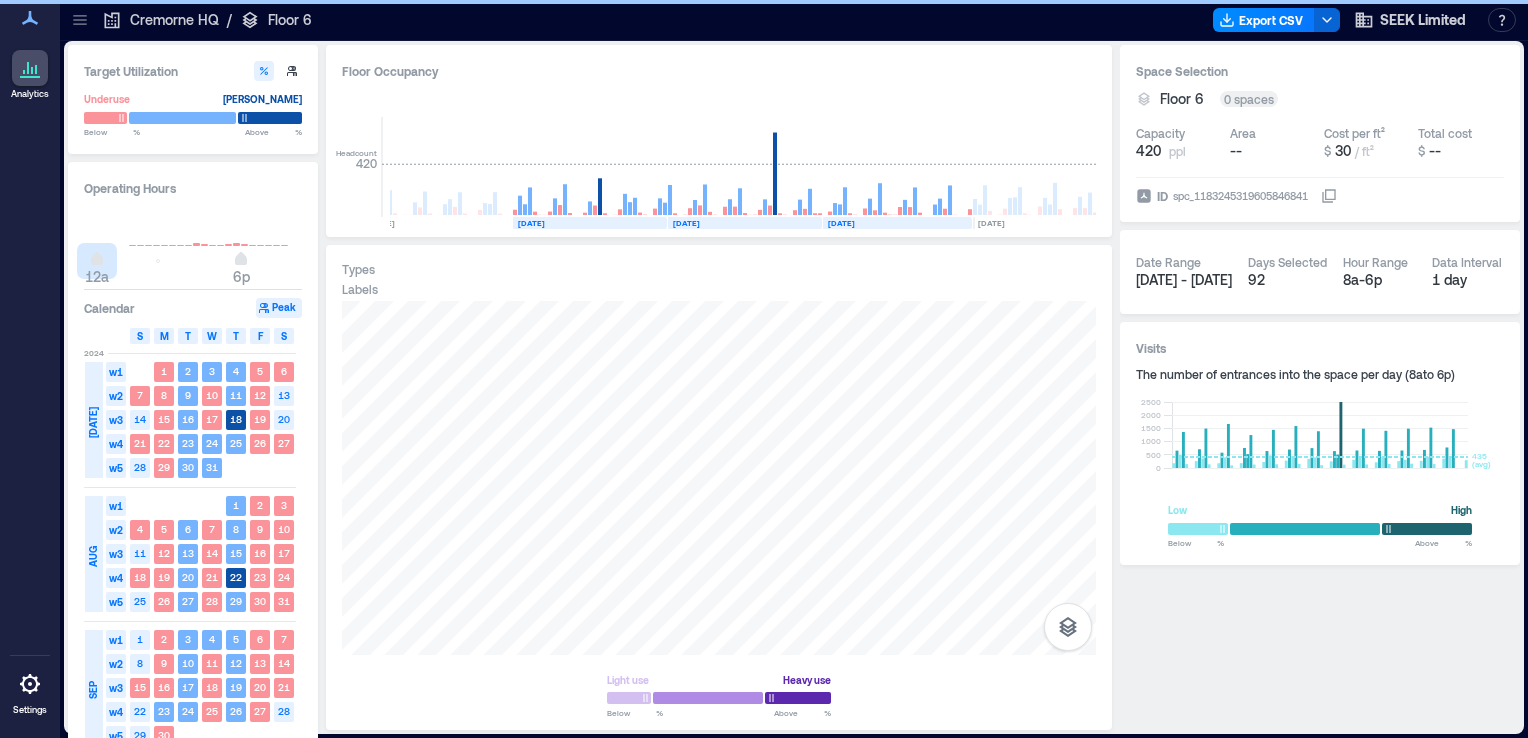 drag, startPoint x: 158, startPoint y: 260, endPoint x: 97, endPoint y: 250, distance: 61.81424 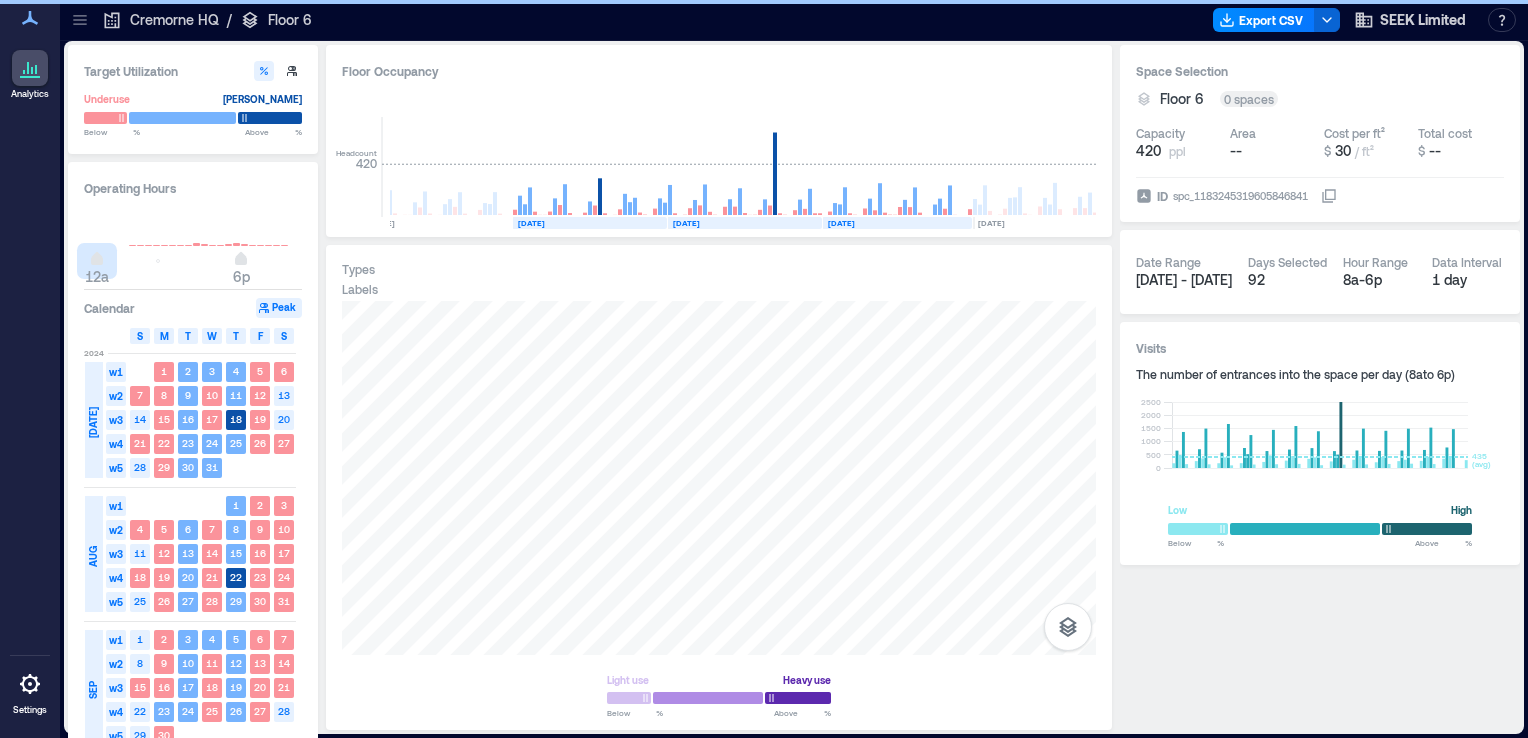 click on "Operating Hours 12a 6p Calendar Peak S M T W T F S [DATE]   w1 1 2 3 4 5 6 w2 7 8 9 10 11 12 13 w3 14 15 16 17 18 19 20 w4 21 22 23 24 25 26 27 w5 28 29 30 31 [DATE]   w1 1 2 3 w2 4 5 6 7 8 9 10 w3 11 12 13 14 15 16 17 w4 18 19 20 21 22 23 24 w5 25 26 27 28 29 30 31 [DATE]   w1 1 2 3 4 5 6 7 w2 8 9 10 11 12 13 14 w3 15 16 17 18 19 20 21 w4 22 23 24 25 26 27 28 w5 29 30" at bounding box center (193, 463) 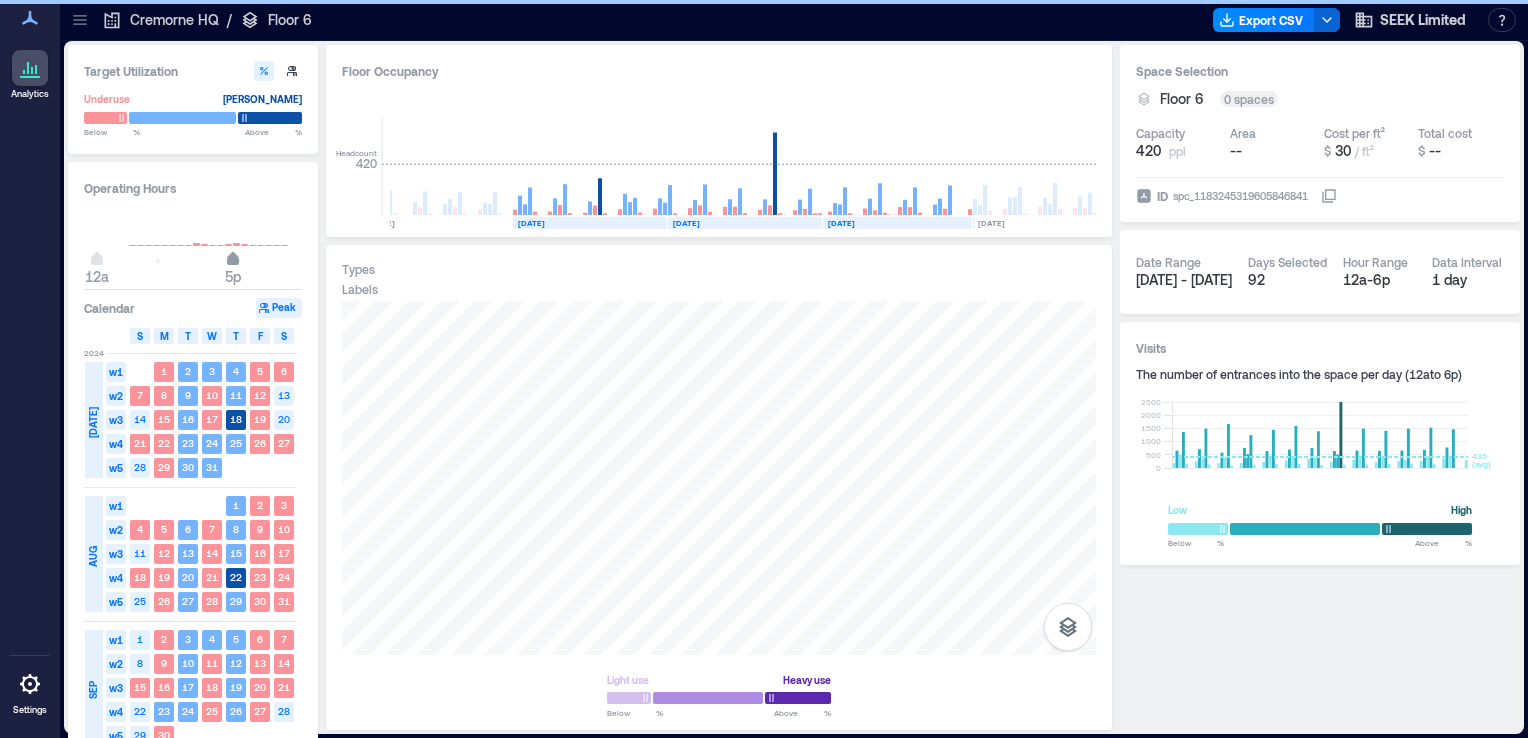 type on "**" 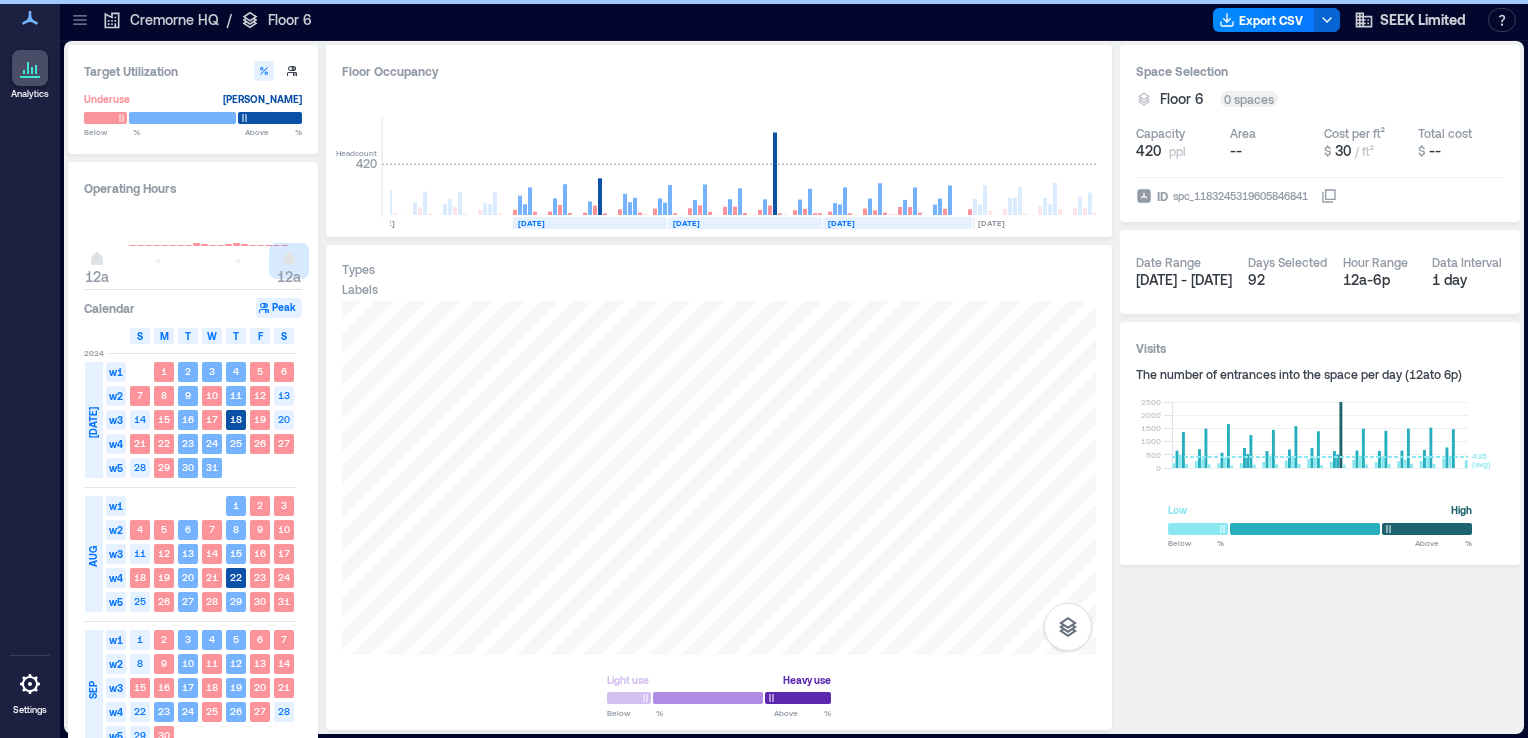 drag, startPoint x: 236, startPoint y: 260, endPoint x: 312, endPoint y: 266, distance: 76.23647 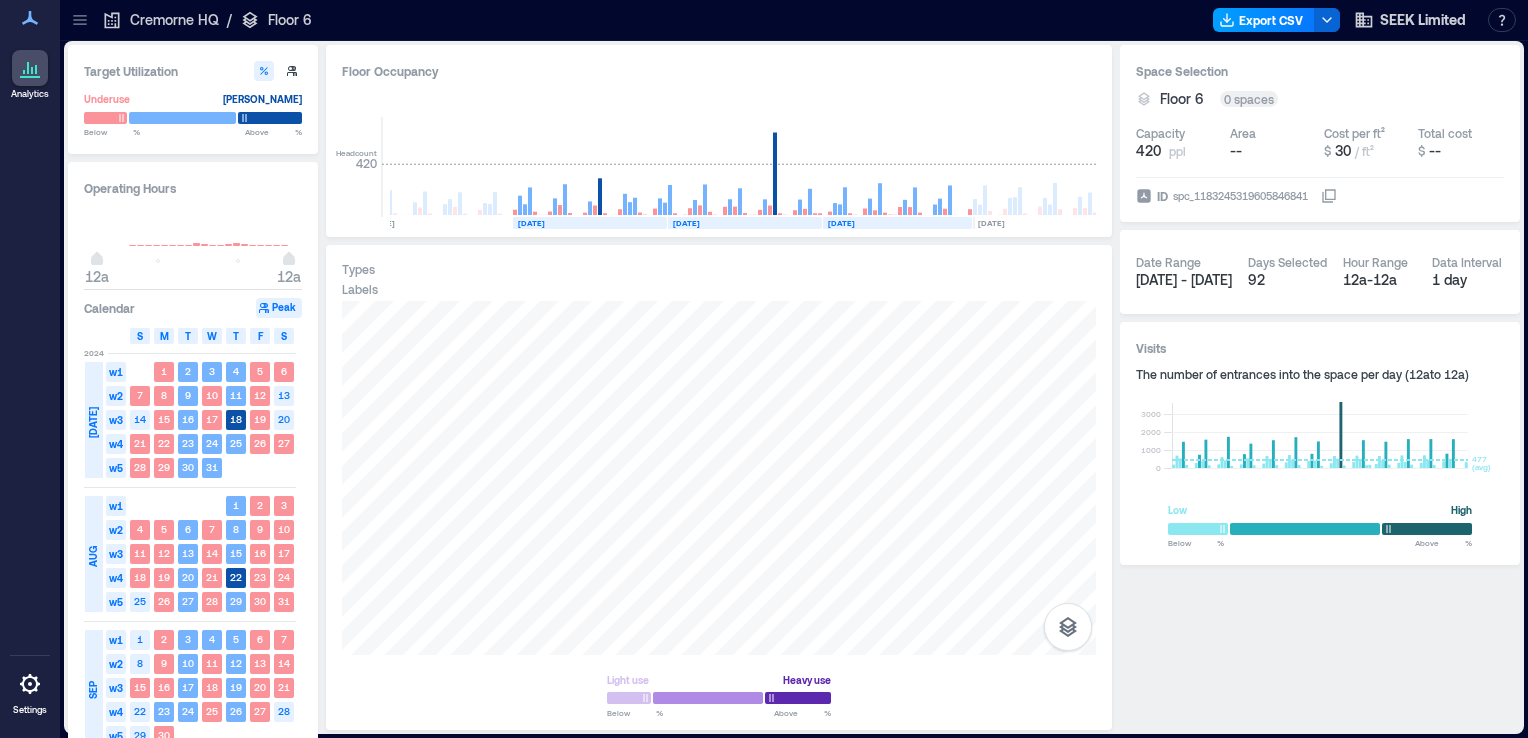 click on "Export CSV" at bounding box center (1264, 20) 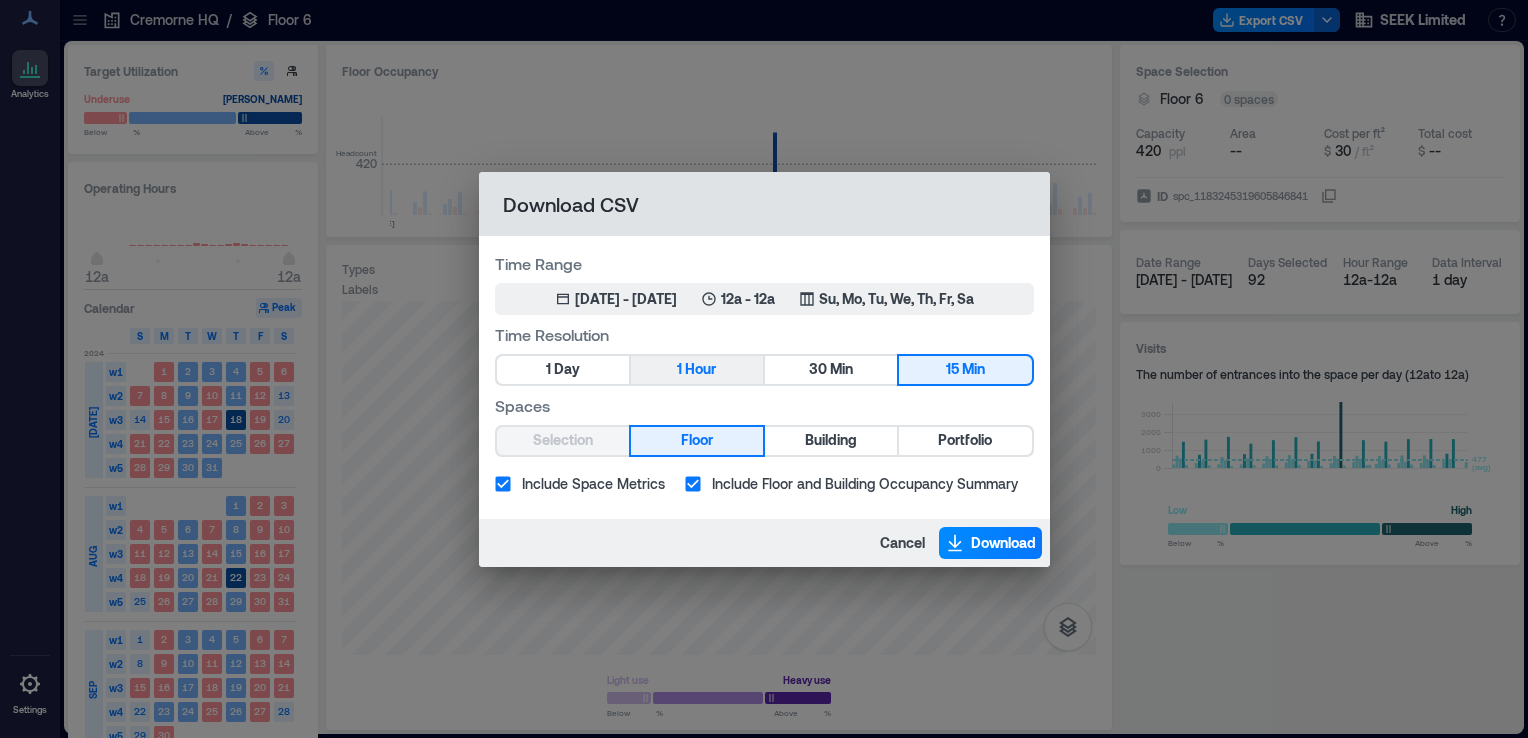 click on "1   Hour" at bounding box center (697, 370) 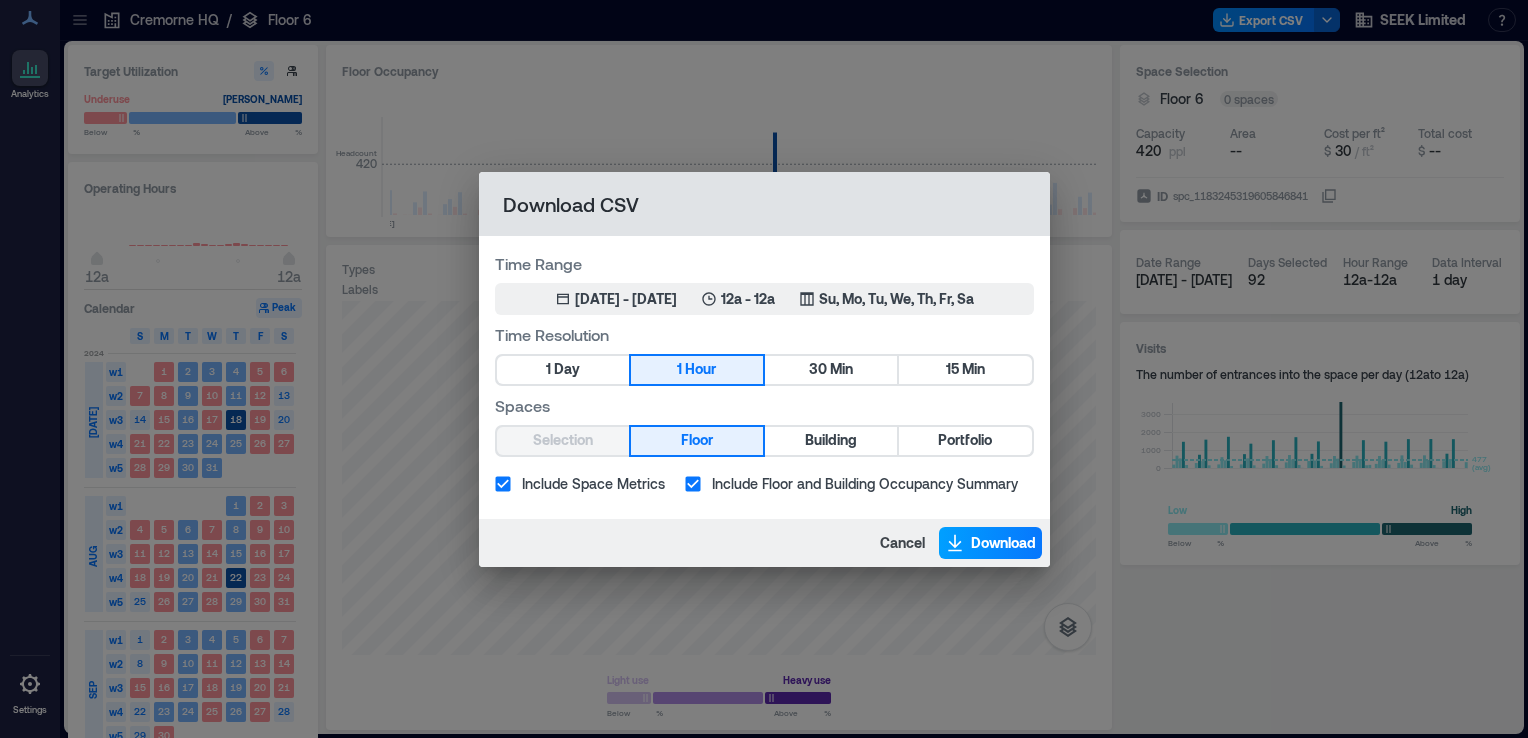 click on "Download" at bounding box center [1003, 543] 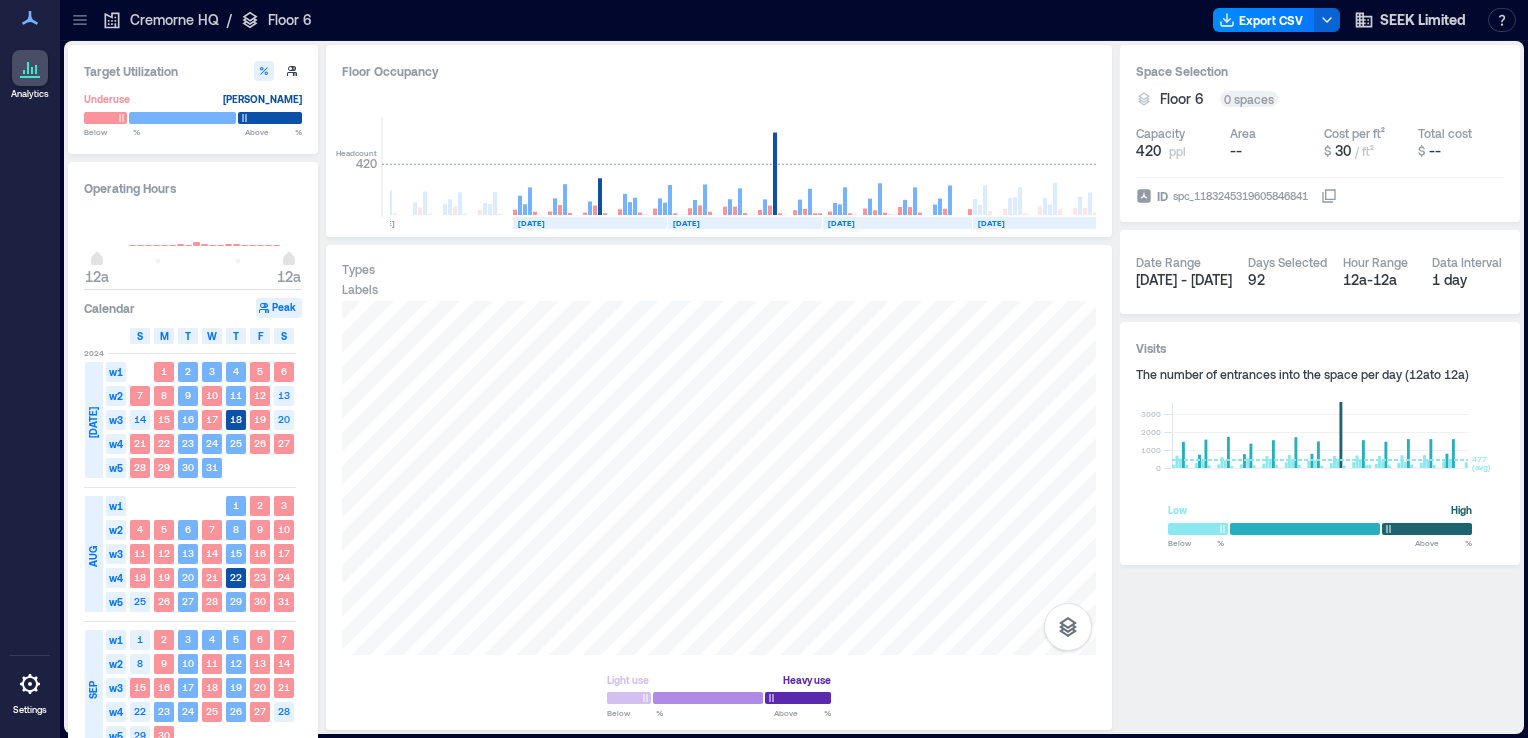 click on "[DATE]" 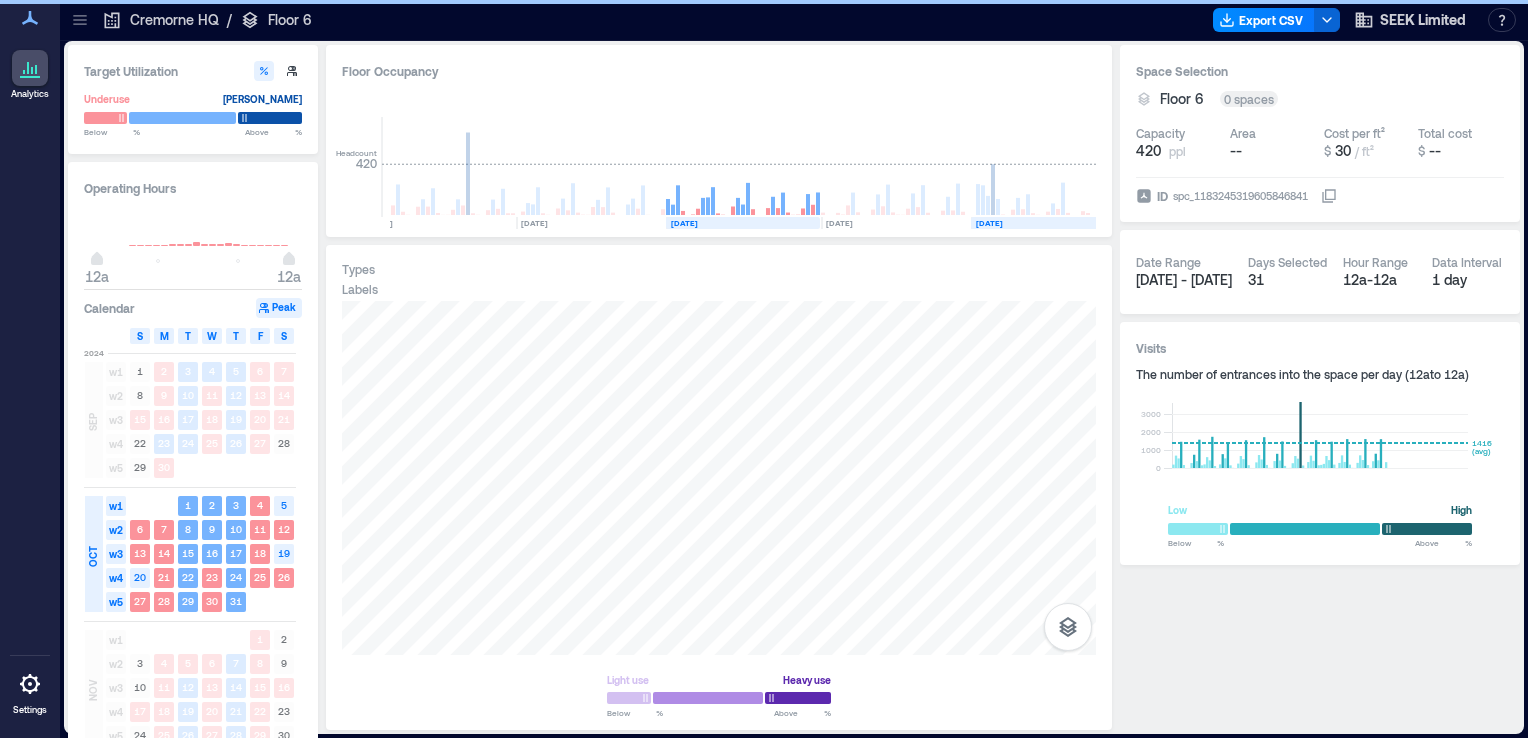 click on "[DATE]" 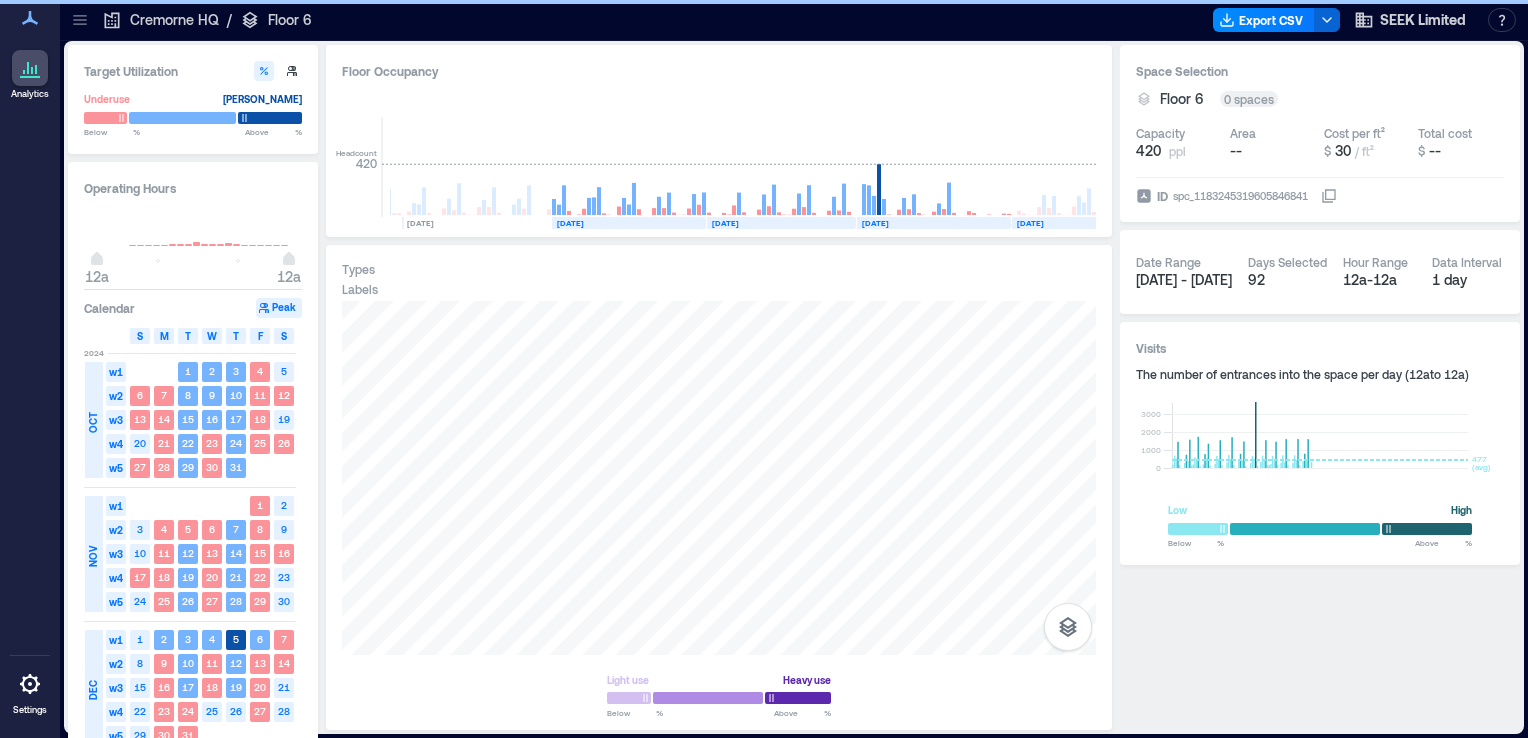 scroll, scrollTop: 0, scrollLeft: 2552, axis: horizontal 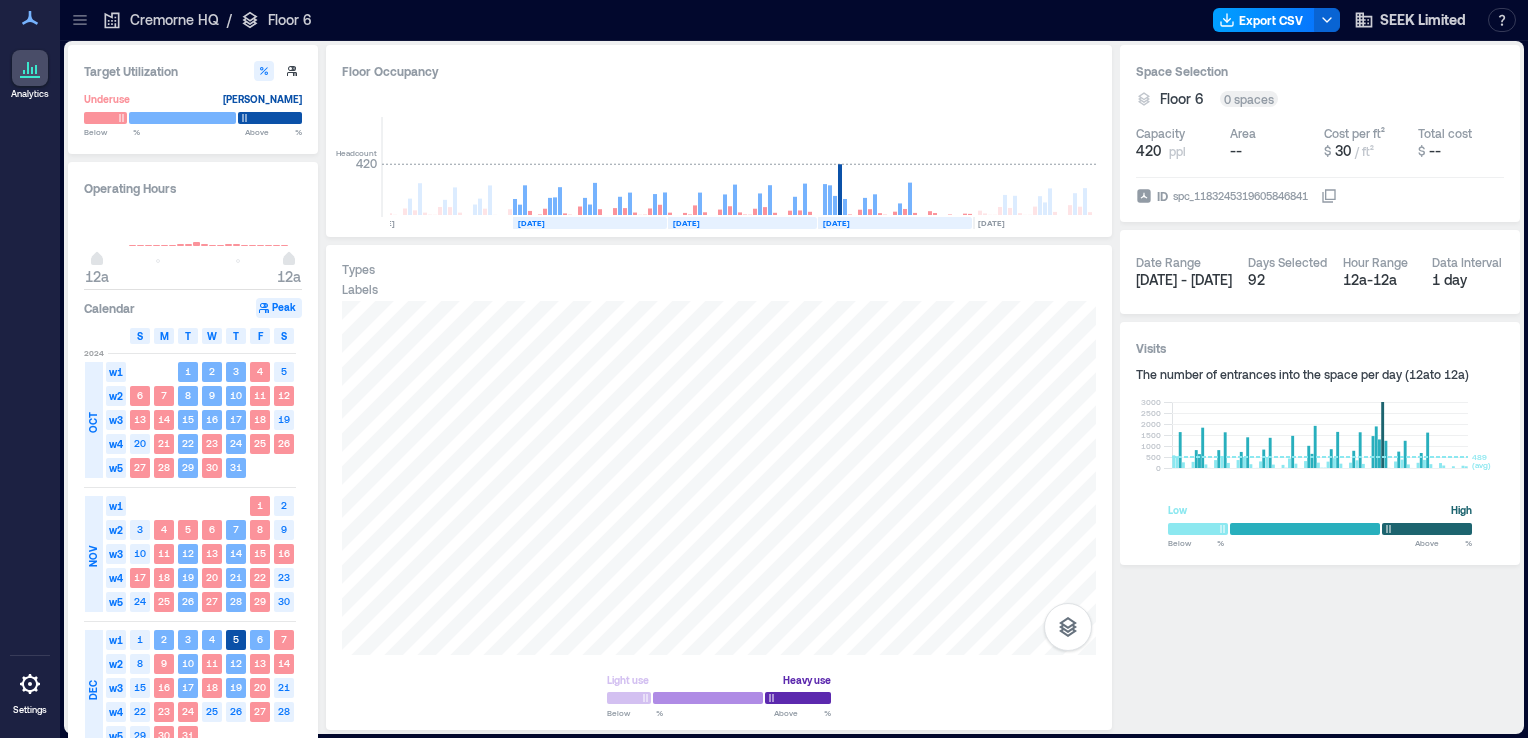 click on "Export CSV" at bounding box center (1264, 20) 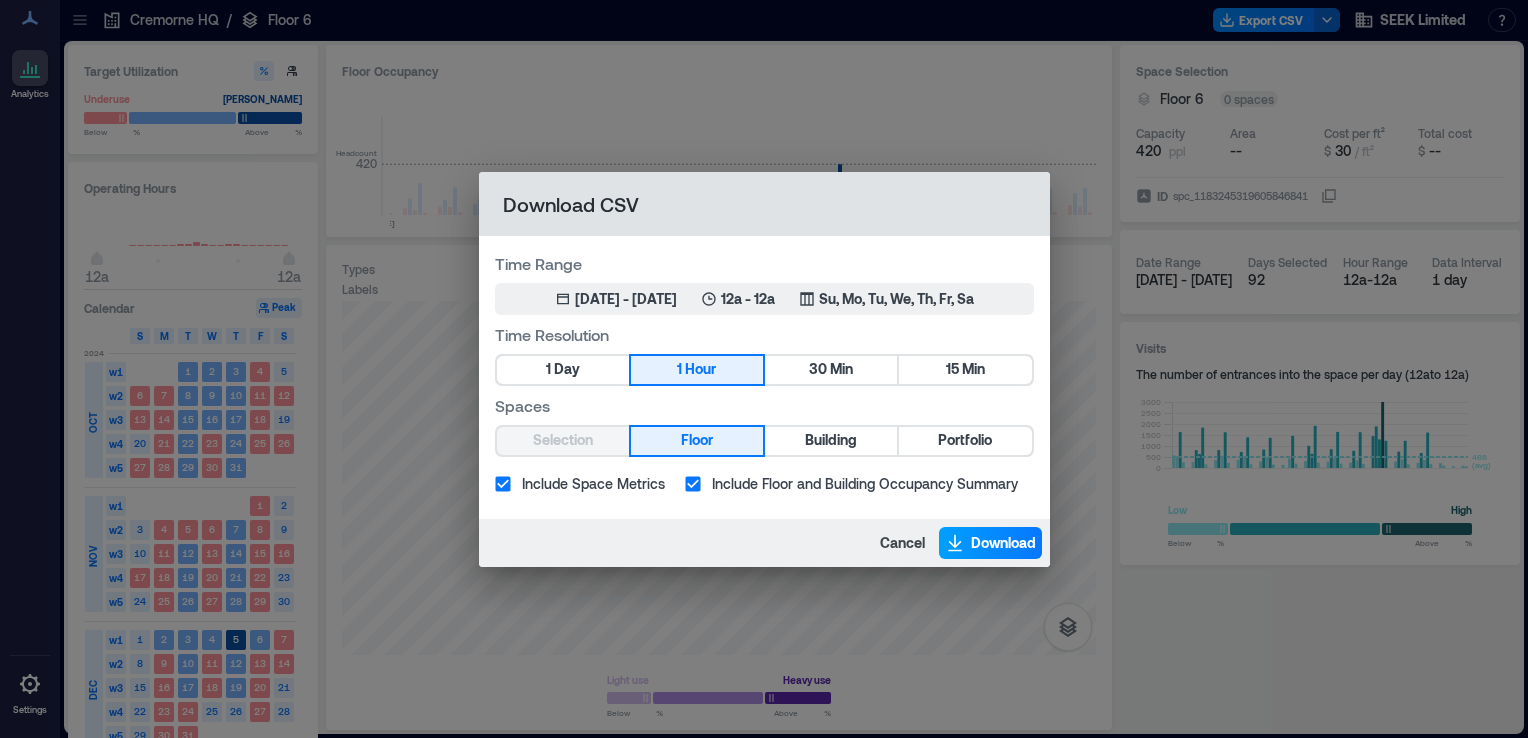 click on "Download" at bounding box center (1003, 543) 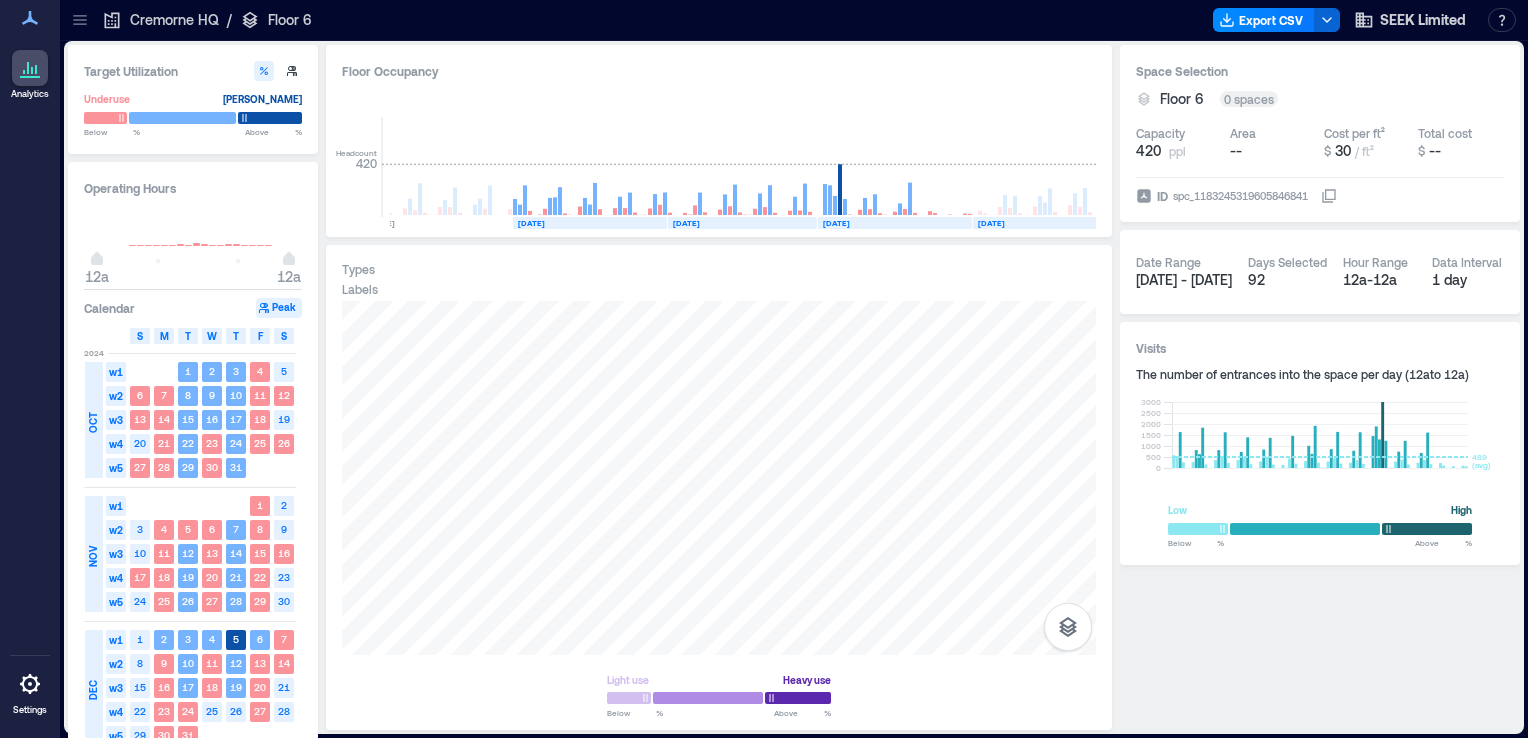click on "[DATE]" 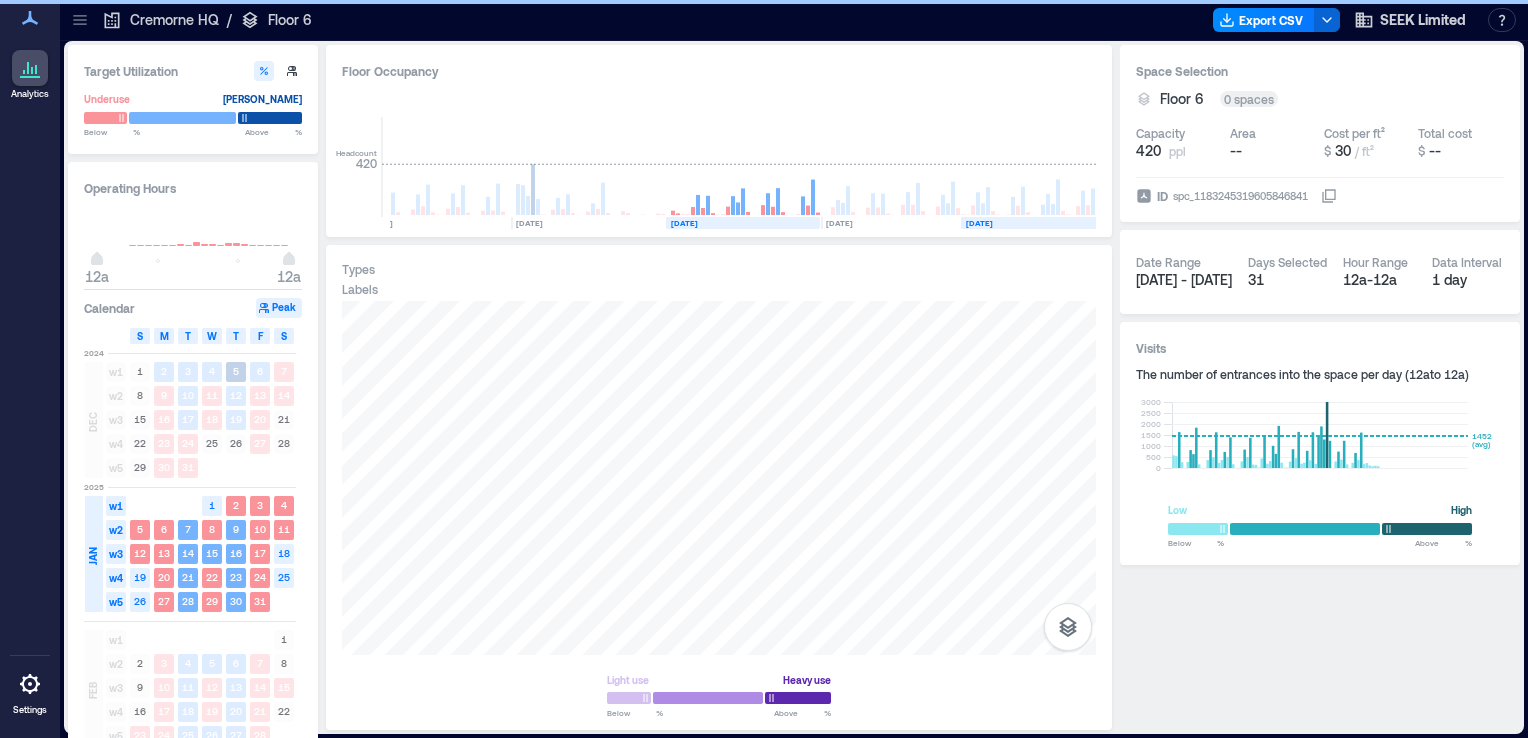 click on "[DATE]" 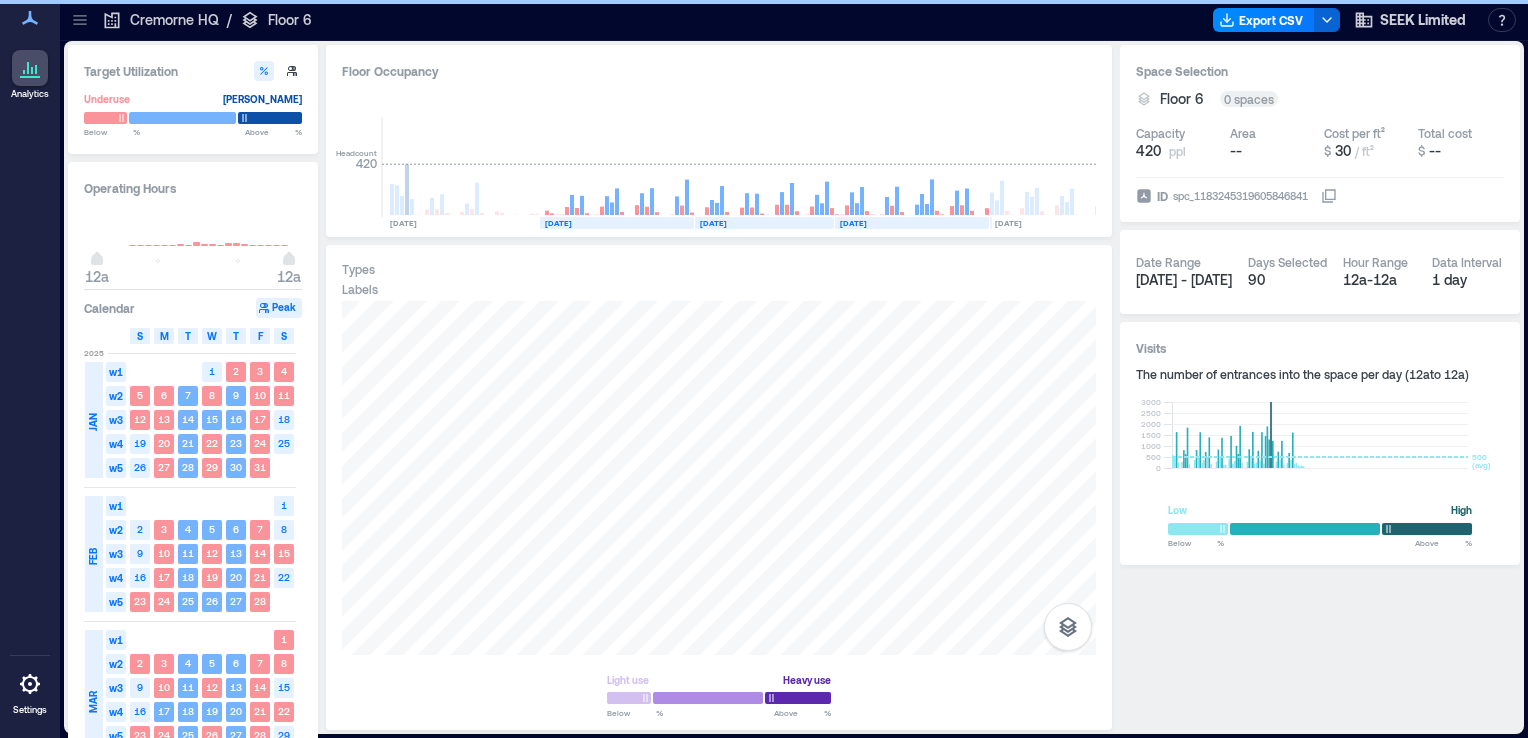 scroll, scrollTop: 0, scrollLeft: 3007, axis: horizontal 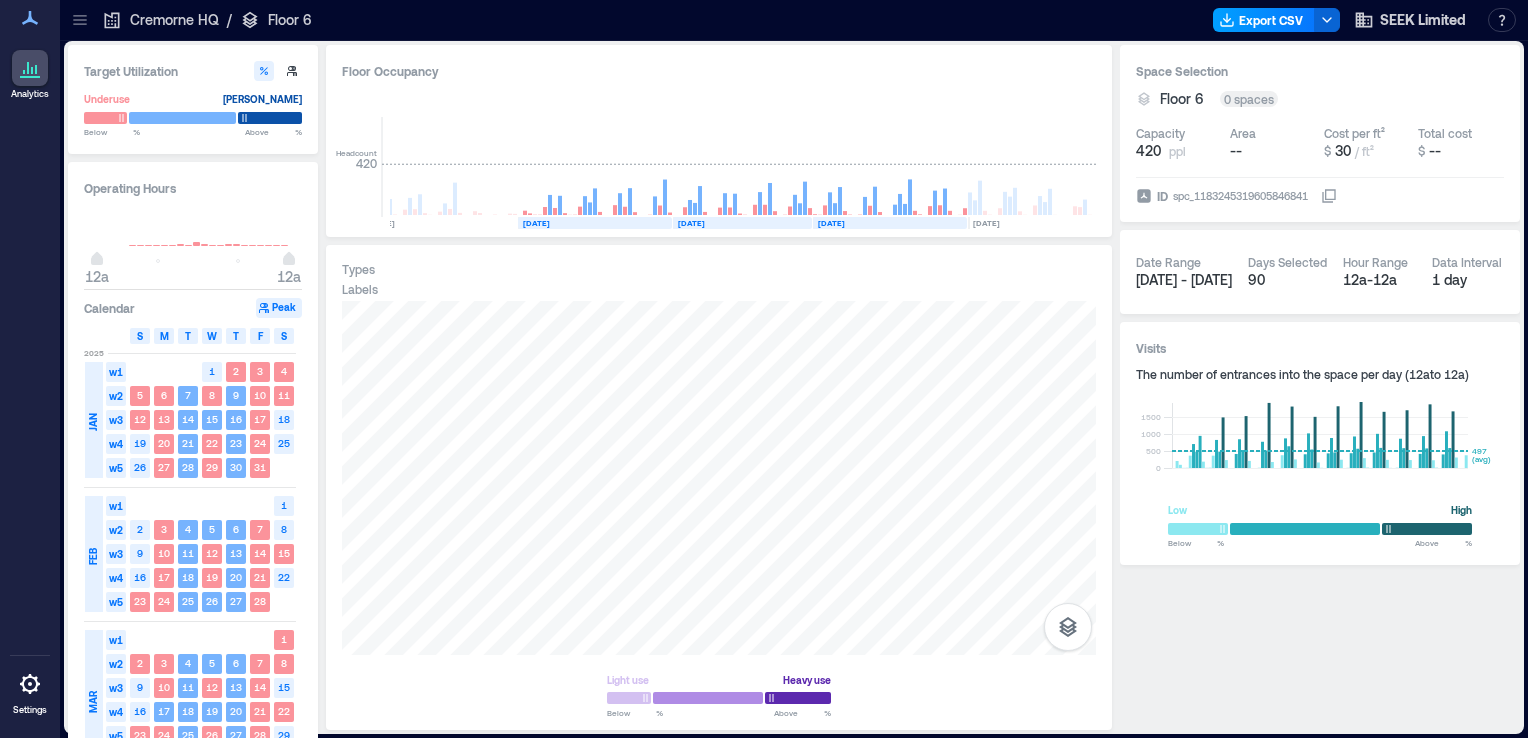 click on "Export CSV" at bounding box center [1264, 20] 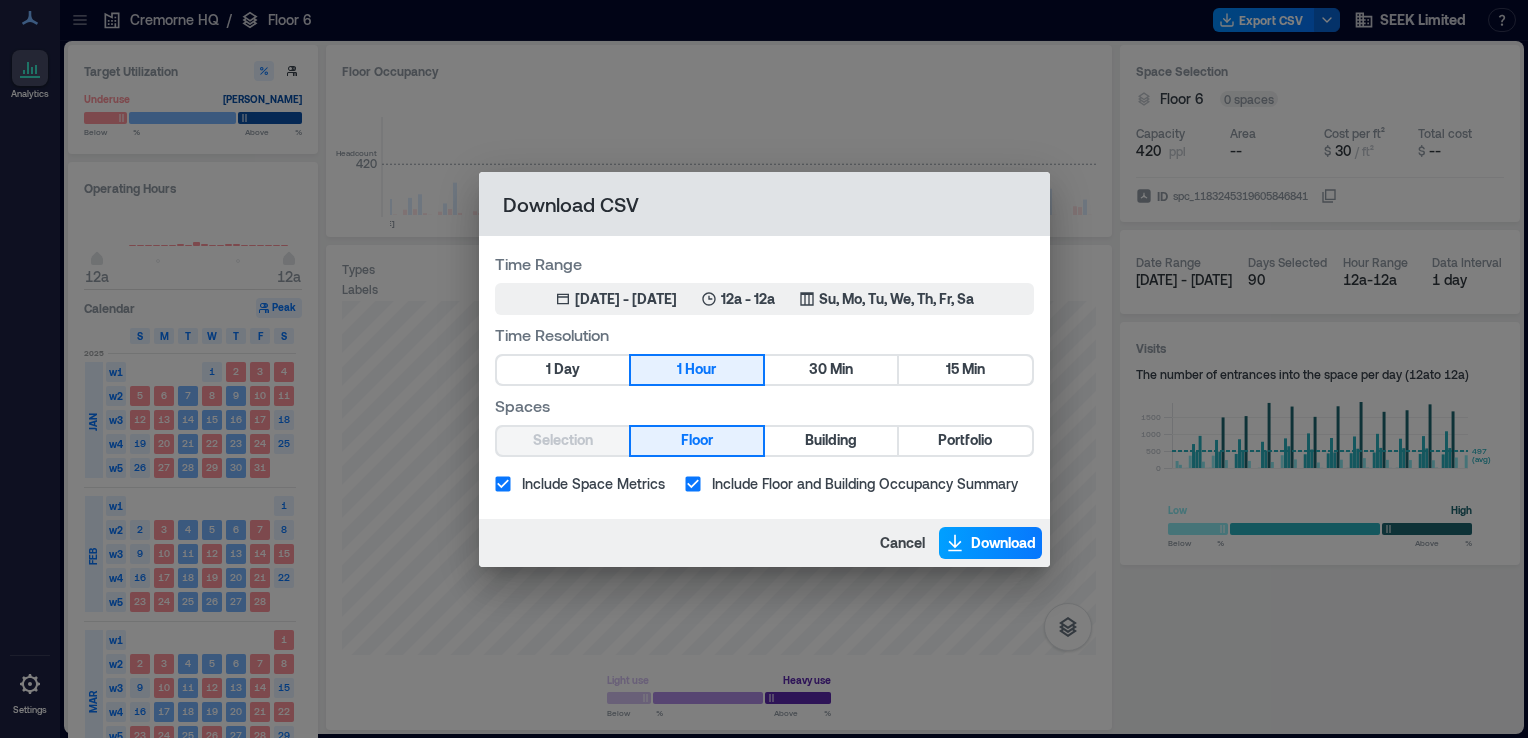 click on "Download" at bounding box center [1003, 543] 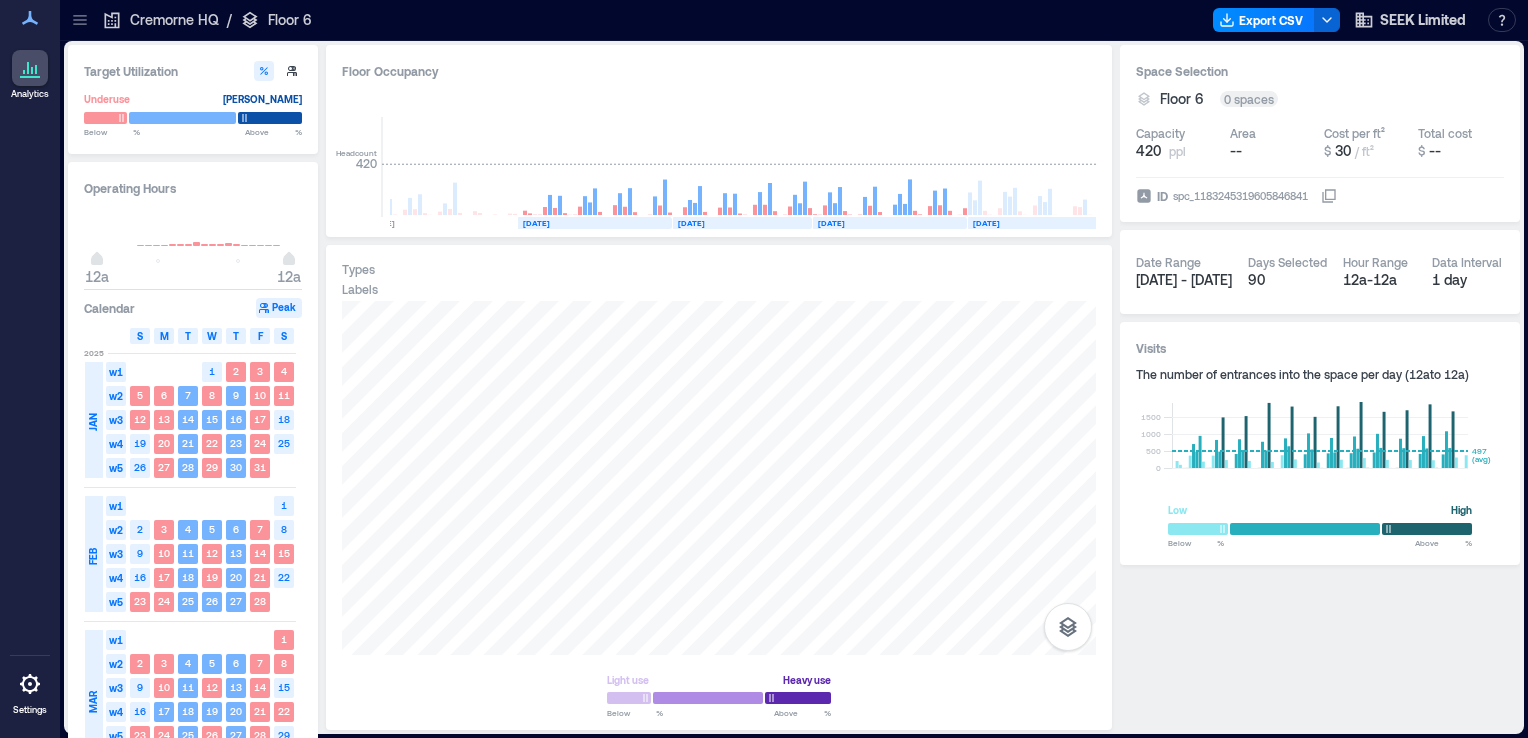 click on "[DATE]" 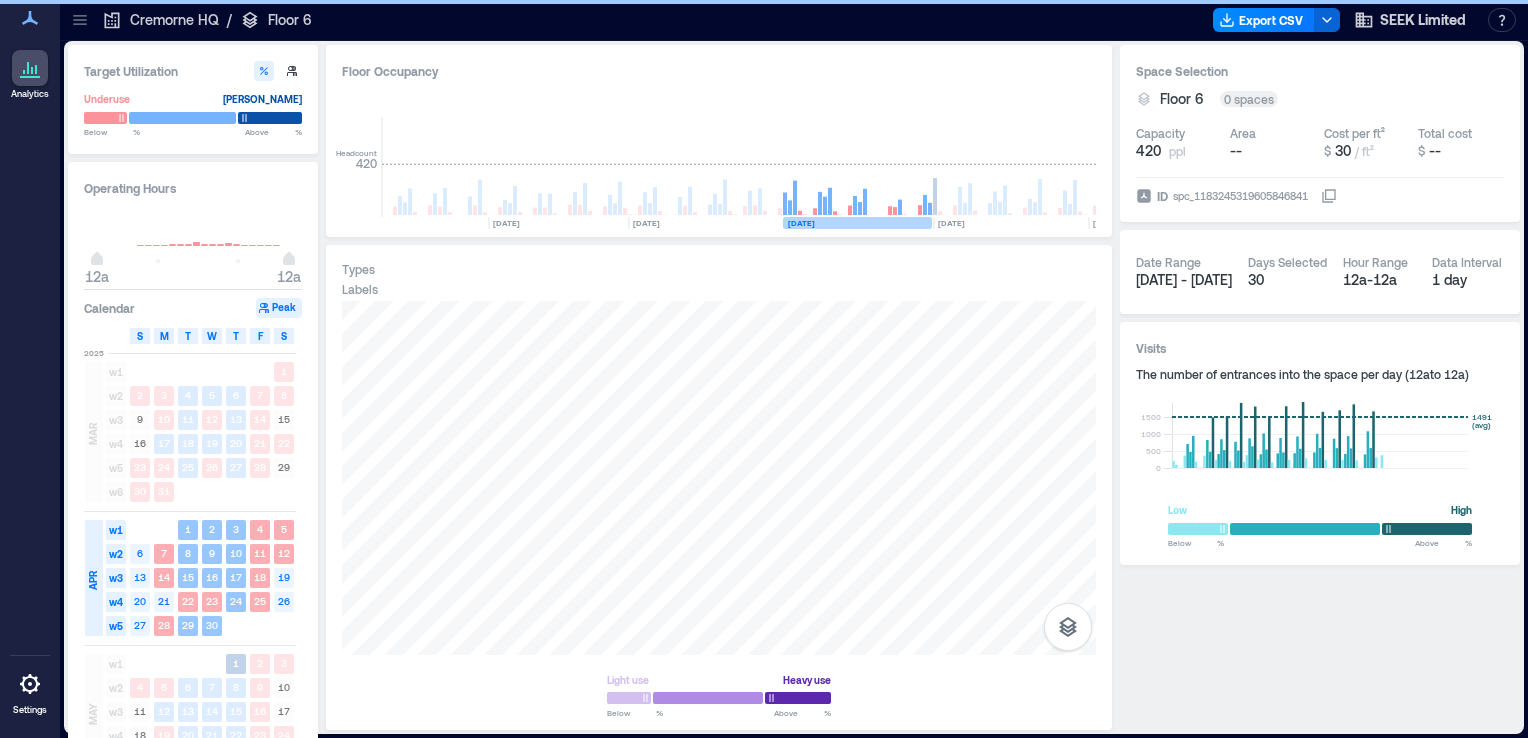 scroll, scrollTop: 0, scrollLeft: 3307, axis: horizontal 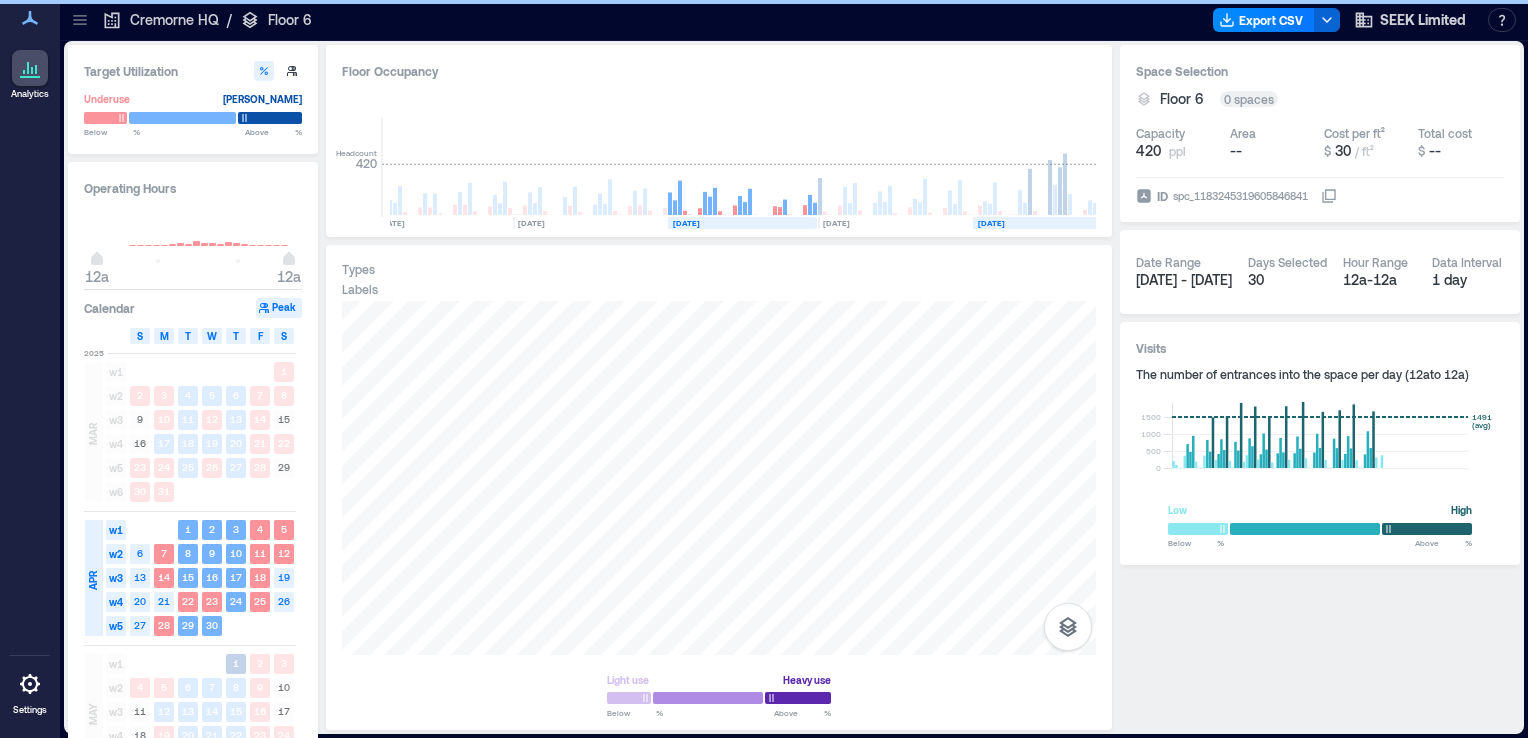 click on "[DATE]" 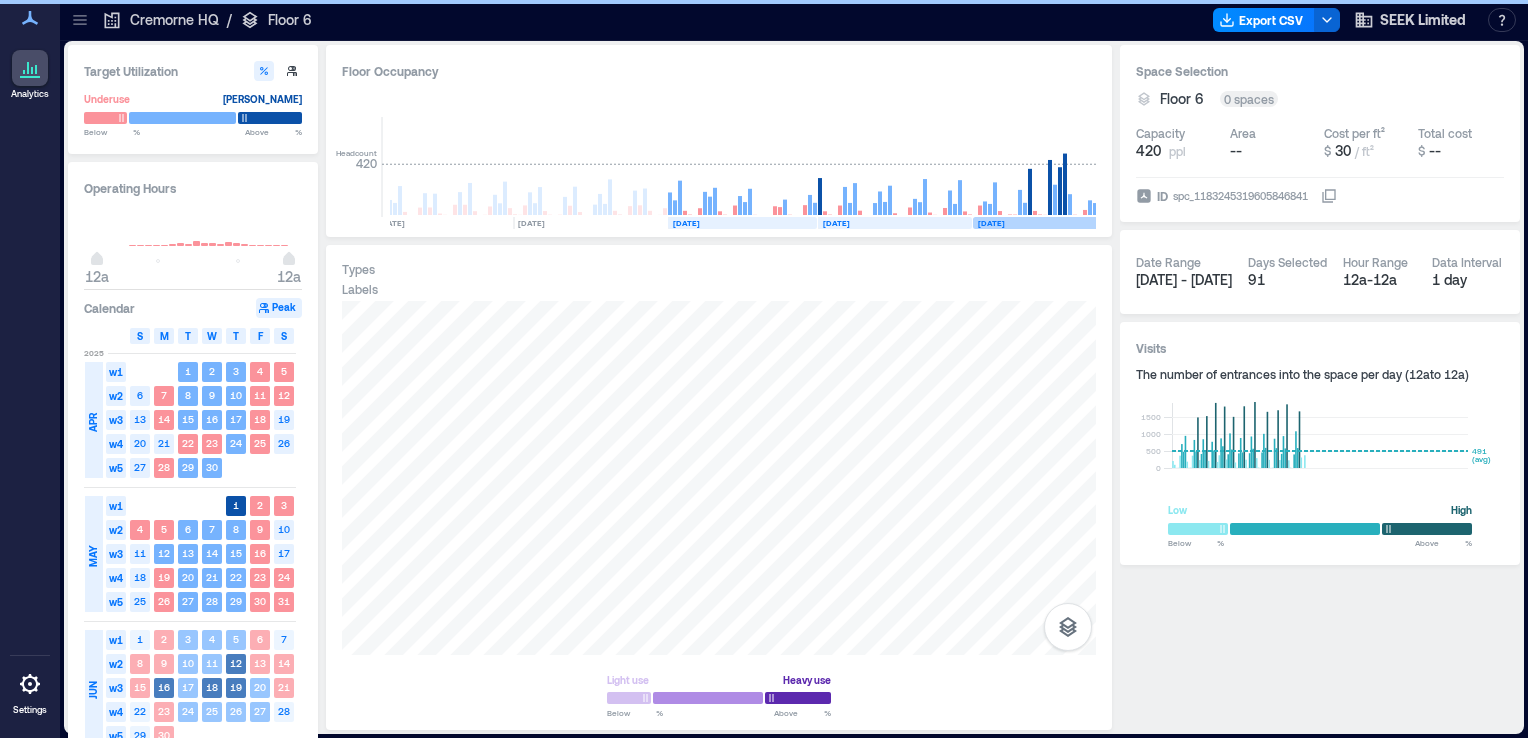 scroll, scrollTop: 0, scrollLeft: 3413, axis: horizontal 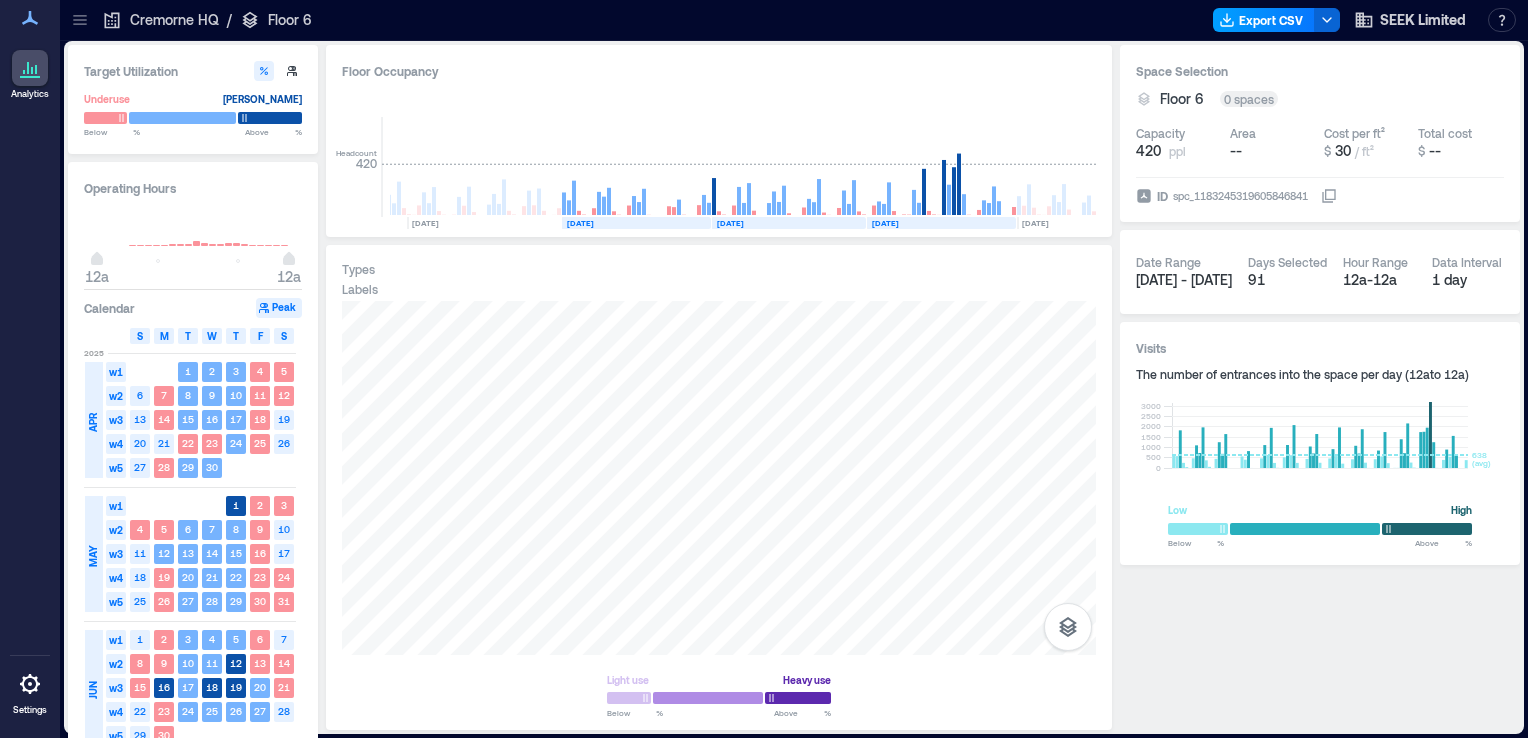 click on "Export CSV" at bounding box center (1264, 20) 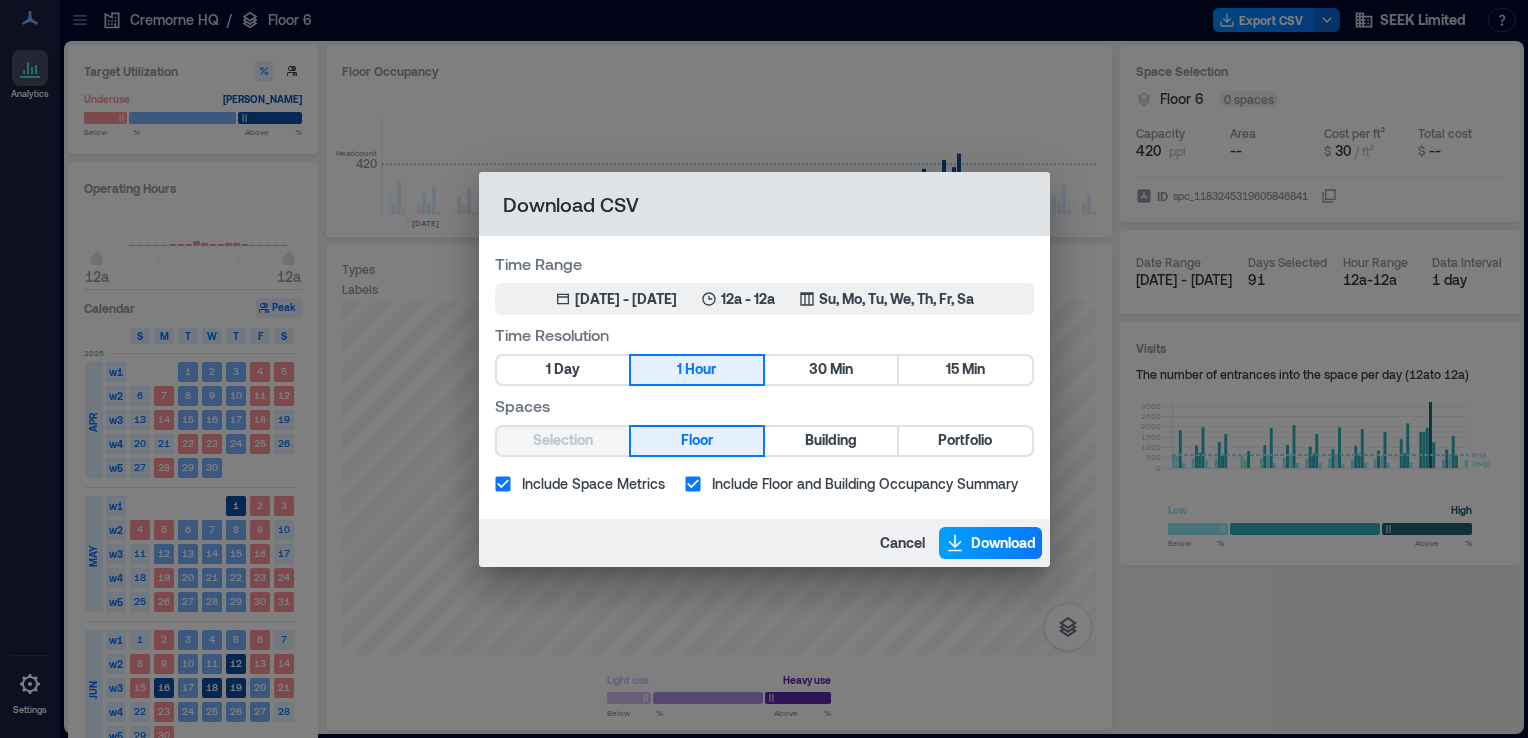 click on "Download" at bounding box center [990, 543] 